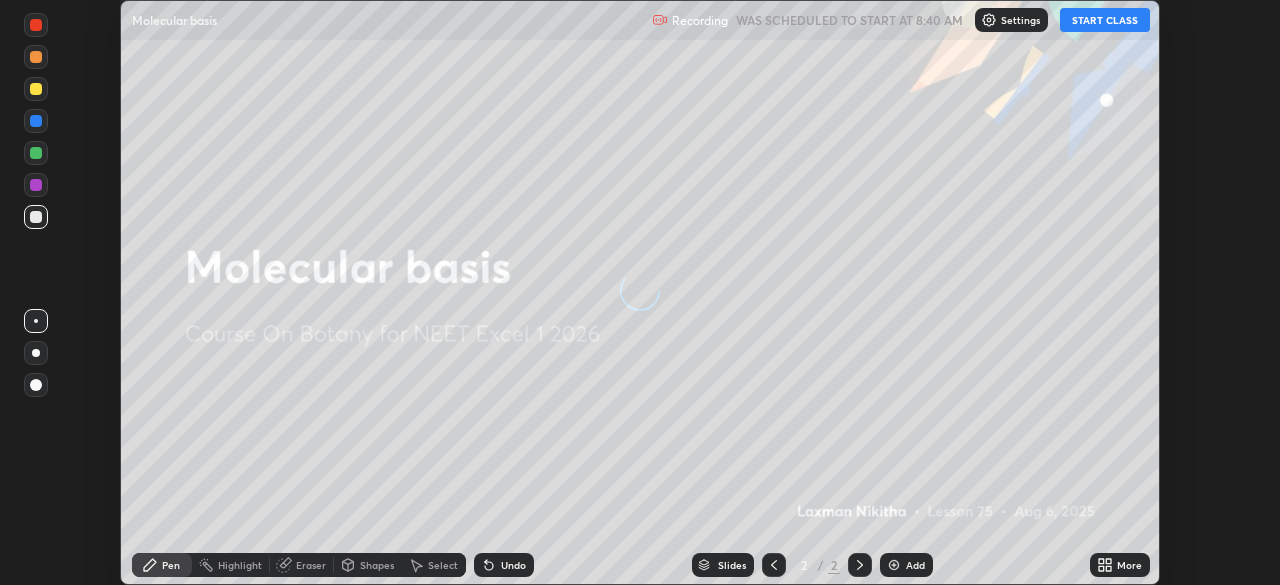 scroll, scrollTop: 0, scrollLeft: 0, axis: both 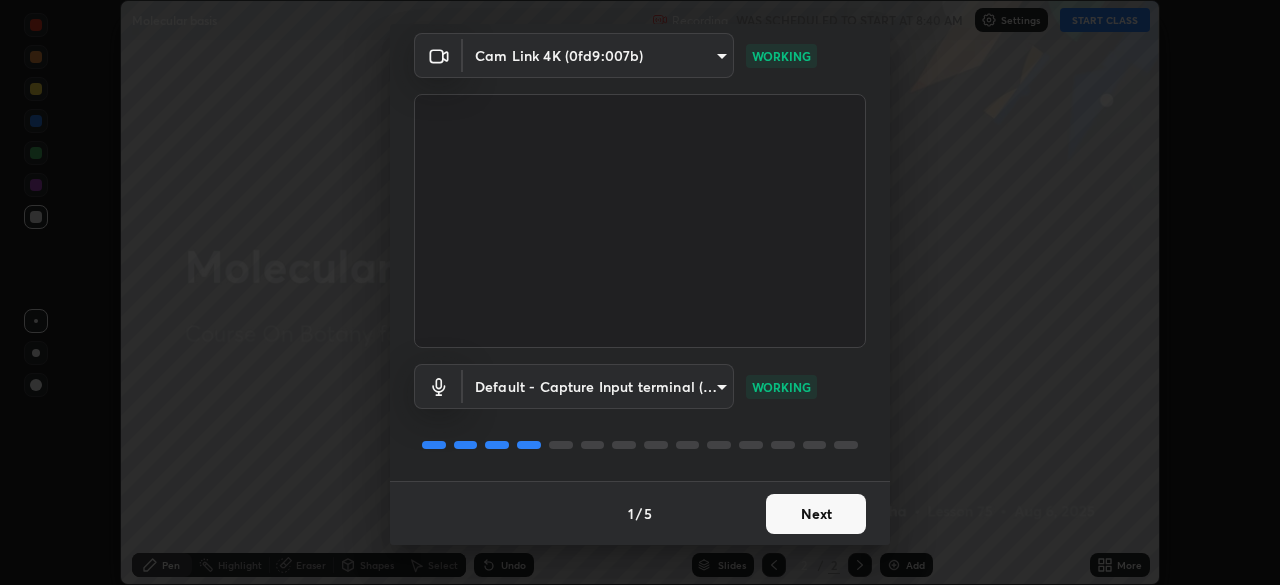 click on "Next" at bounding box center [816, 514] 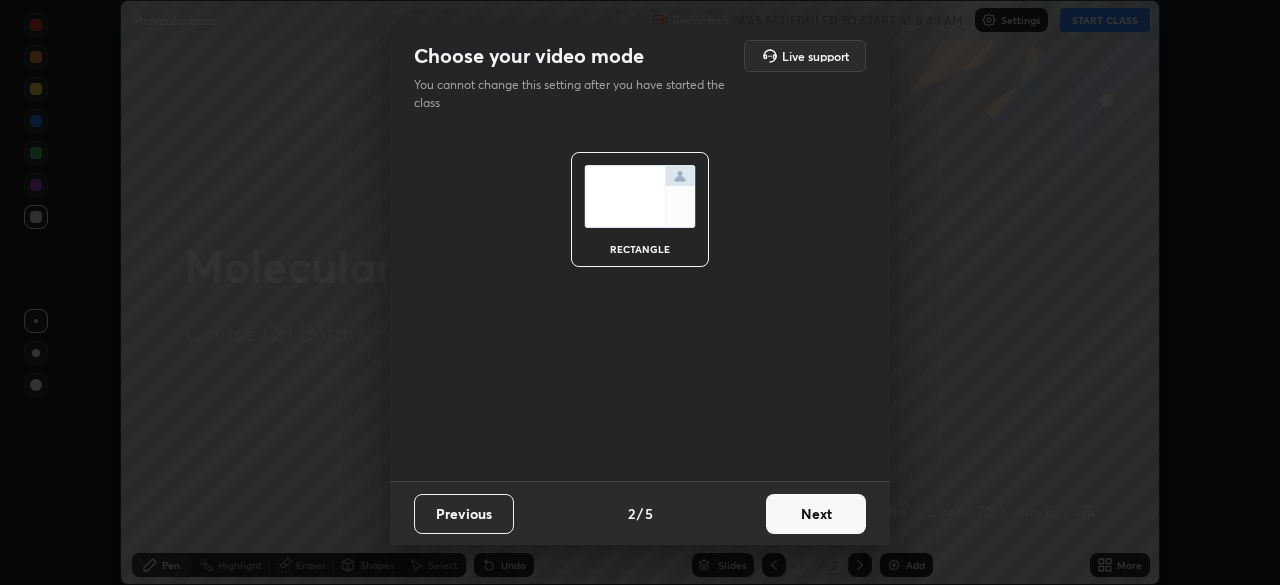 click on "Next" at bounding box center (816, 514) 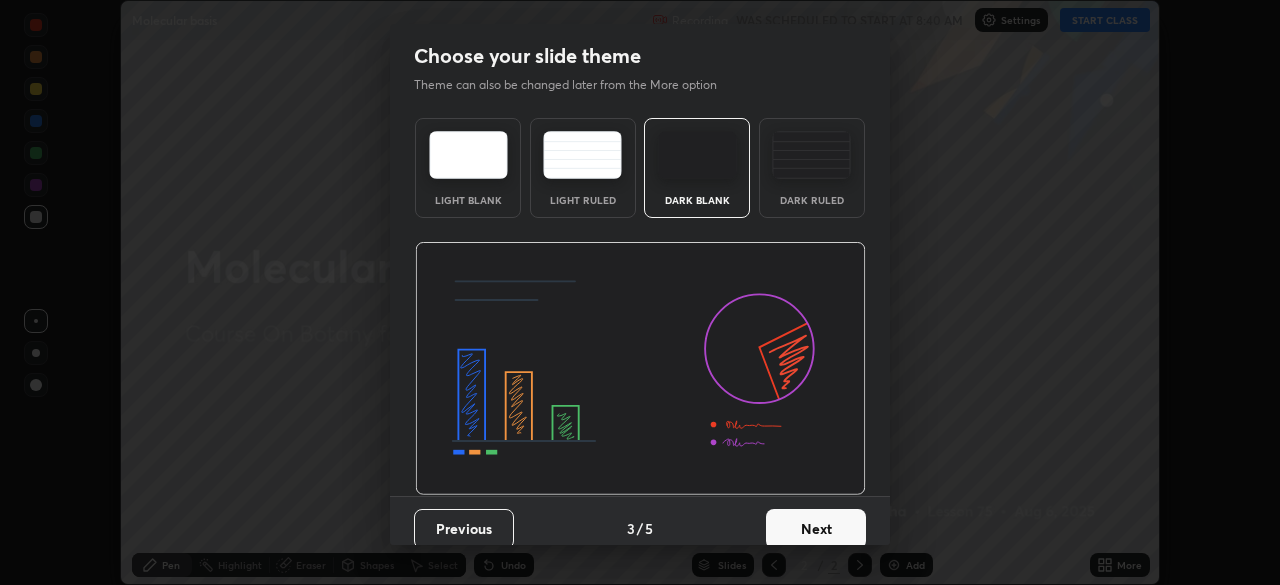 click on "Next" at bounding box center (816, 529) 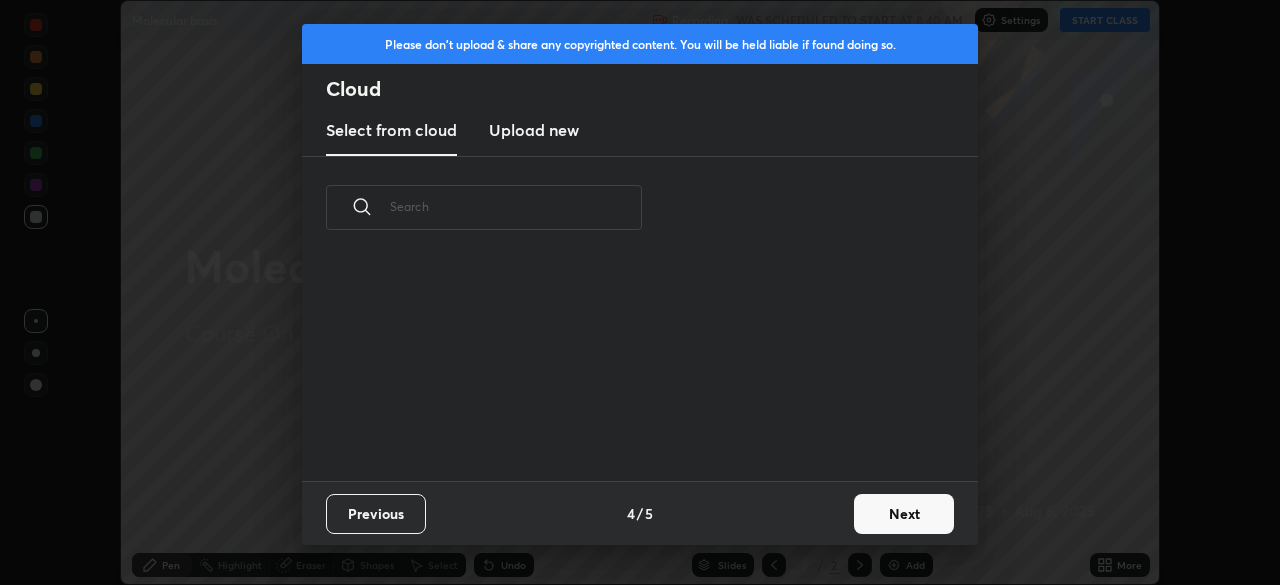click on "Next" at bounding box center (904, 514) 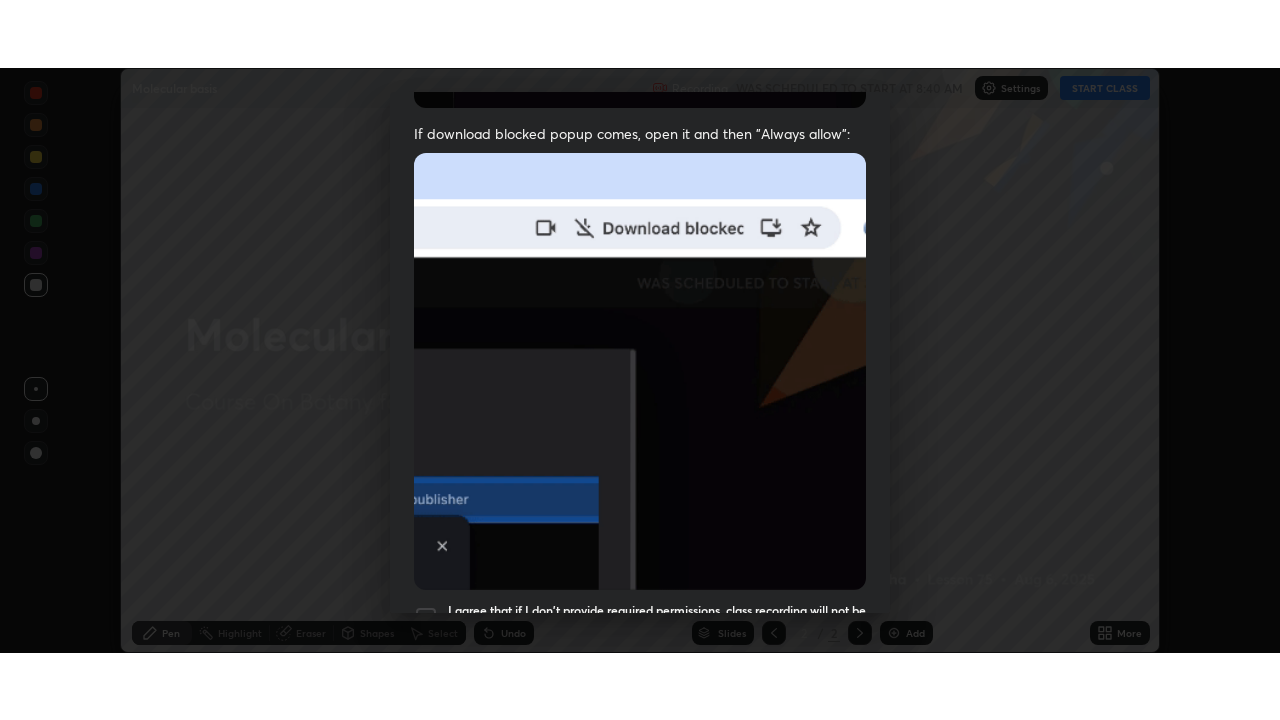 scroll, scrollTop: 479, scrollLeft: 0, axis: vertical 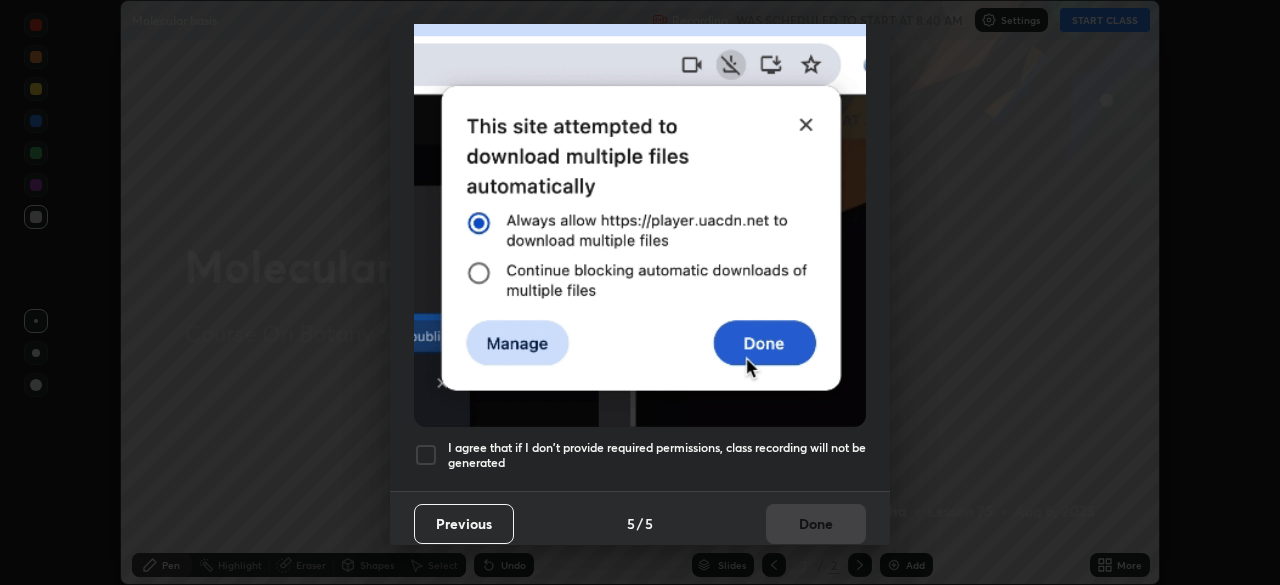 click at bounding box center (426, 455) 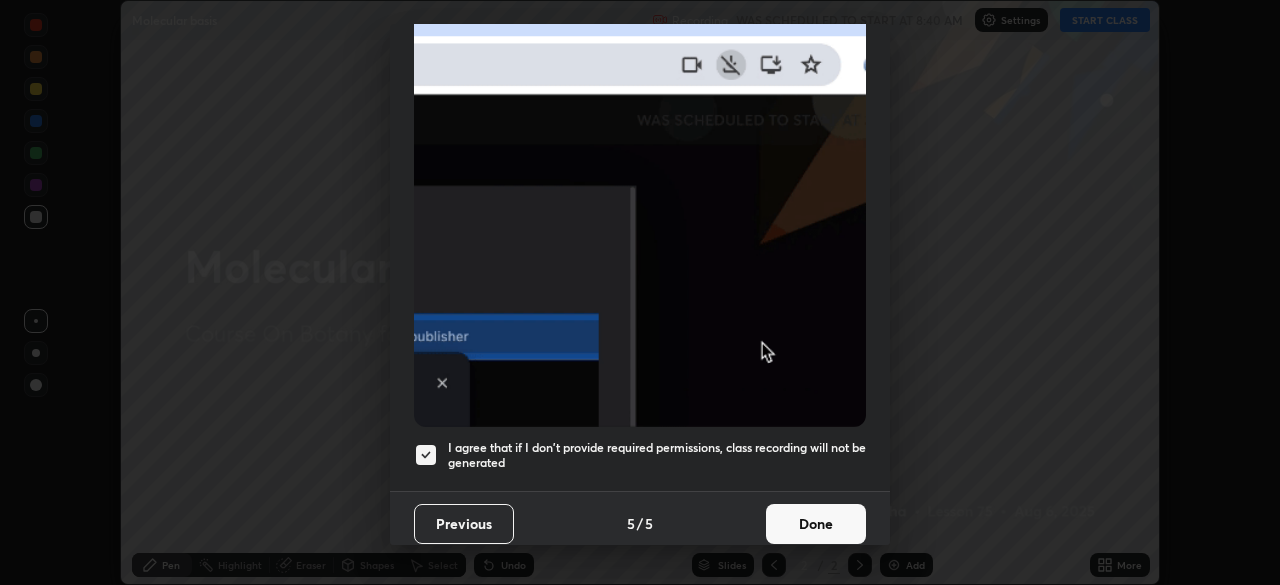 click on "Done" at bounding box center (816, 524) 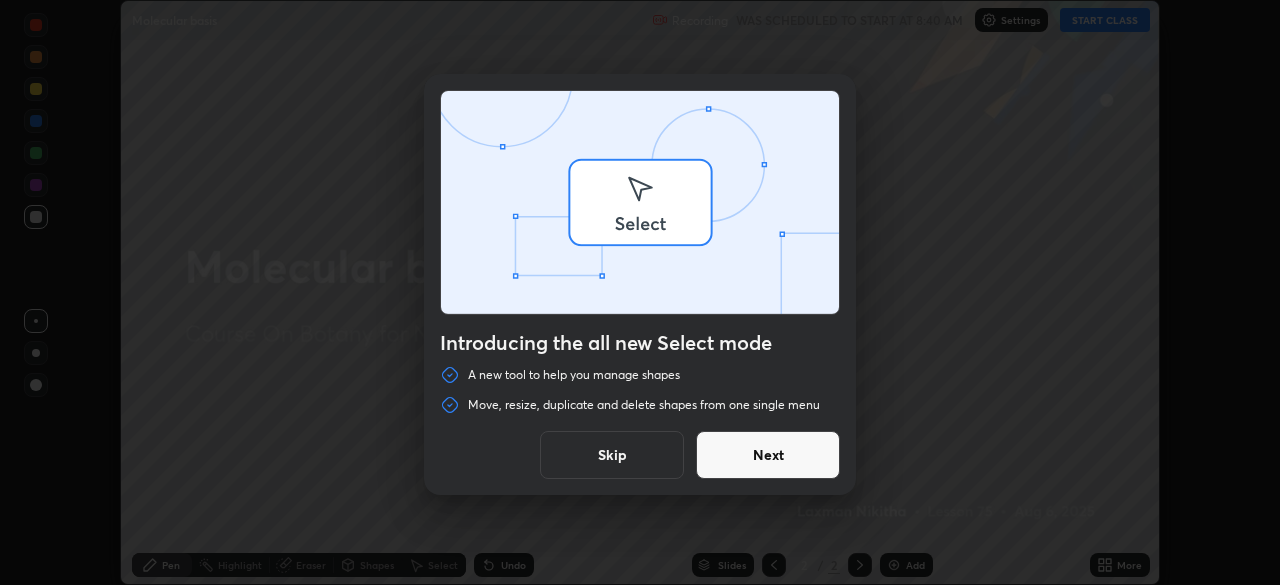 click on "Introducing the all new Select mode A new tool to help you manage shapes Move, resize, duplicate and delete shapes from one single menu Skip Next" at bounding box center [640, 292] 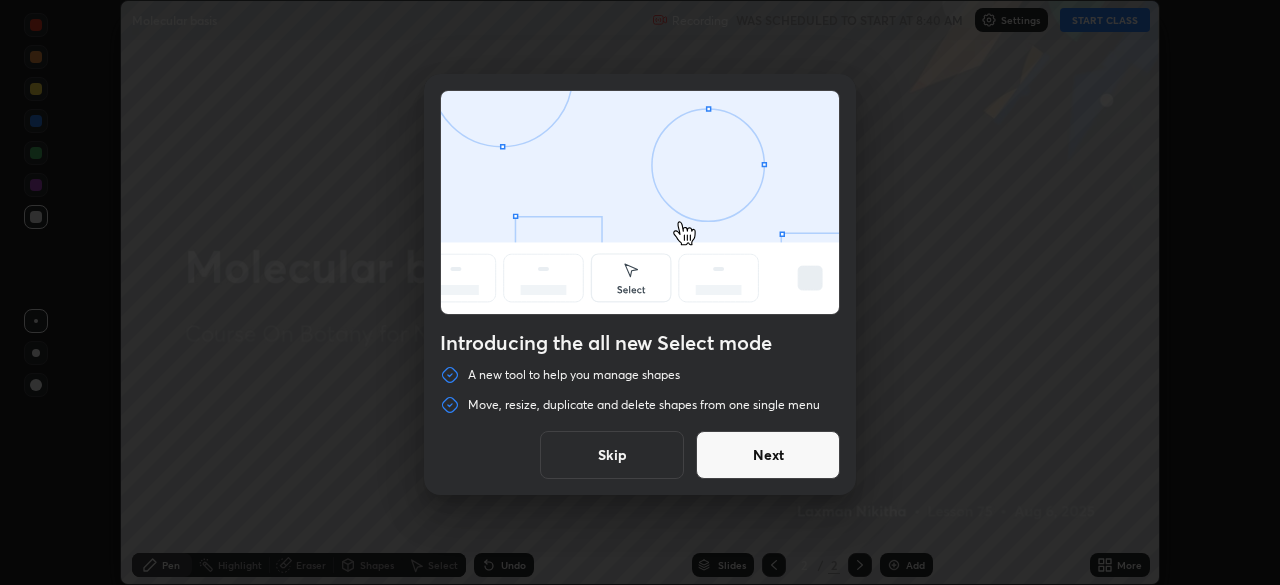 click on "Next" at bounding box center (768, 455) 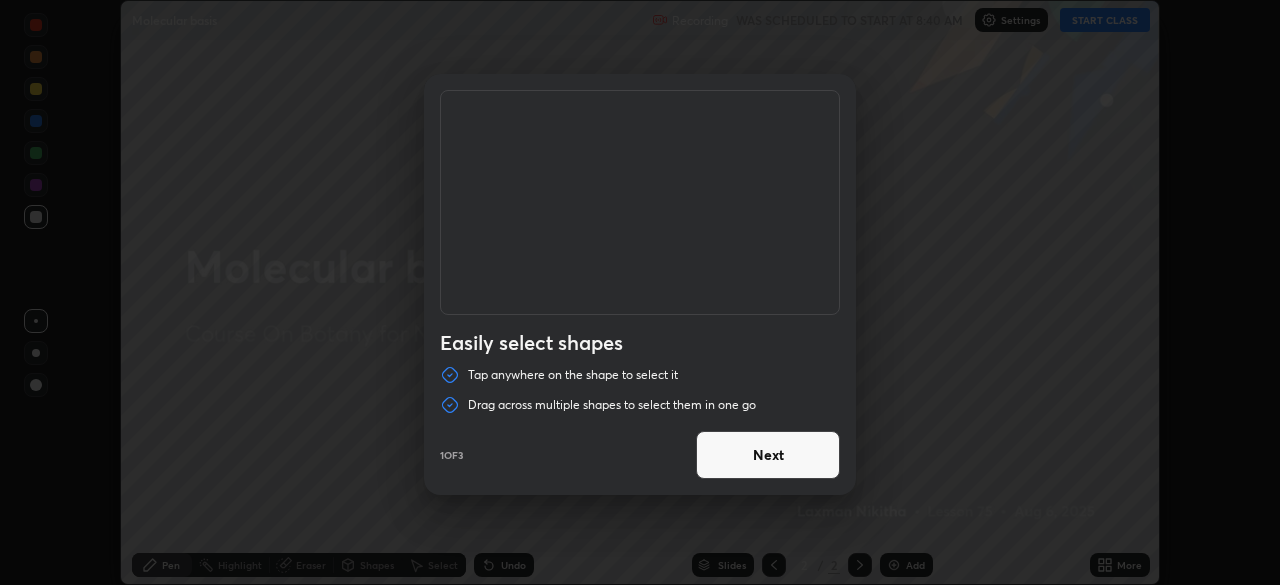 click on "Next" at bounding box center (768, 455) 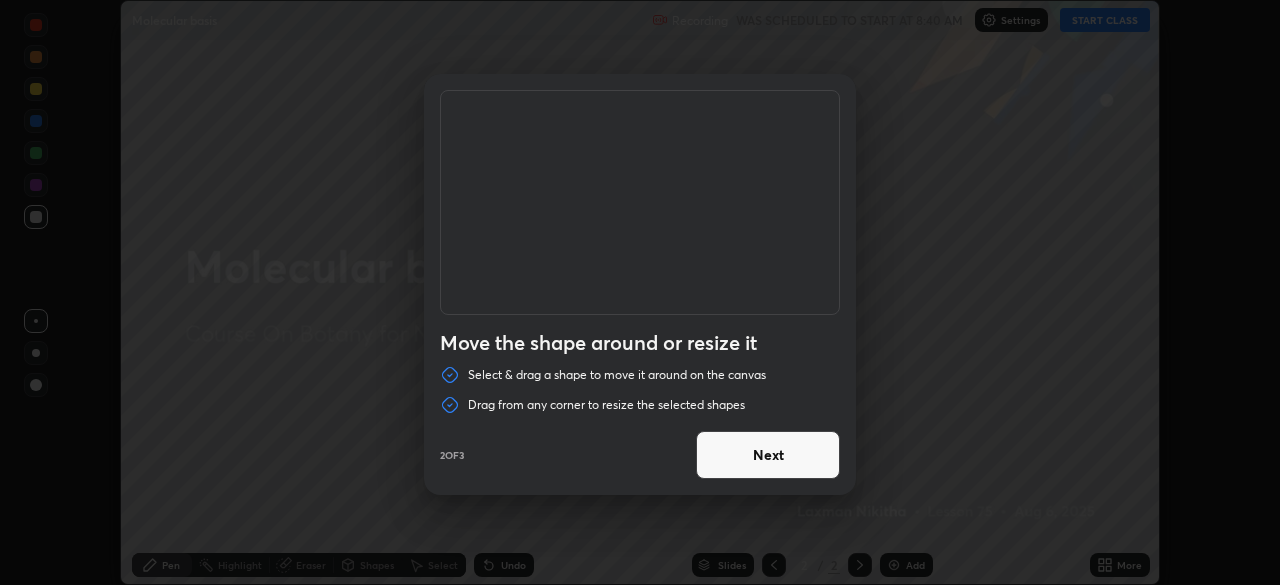 click on "Next" at bounding box center [768, 455] 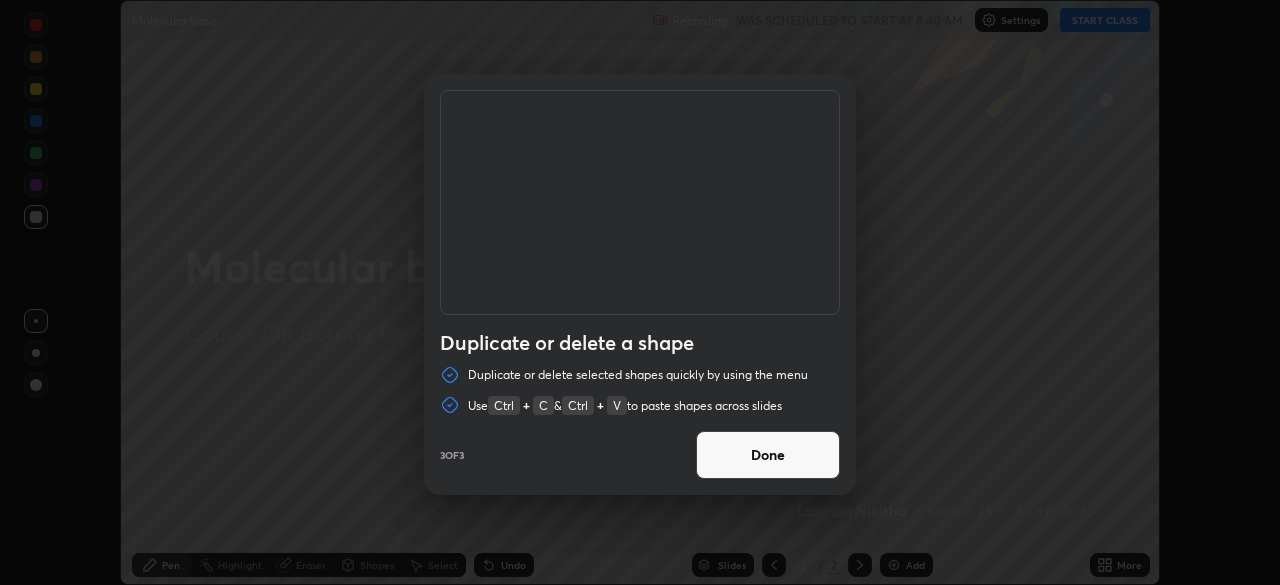 click on "Done" at bounding box center (768, 455) 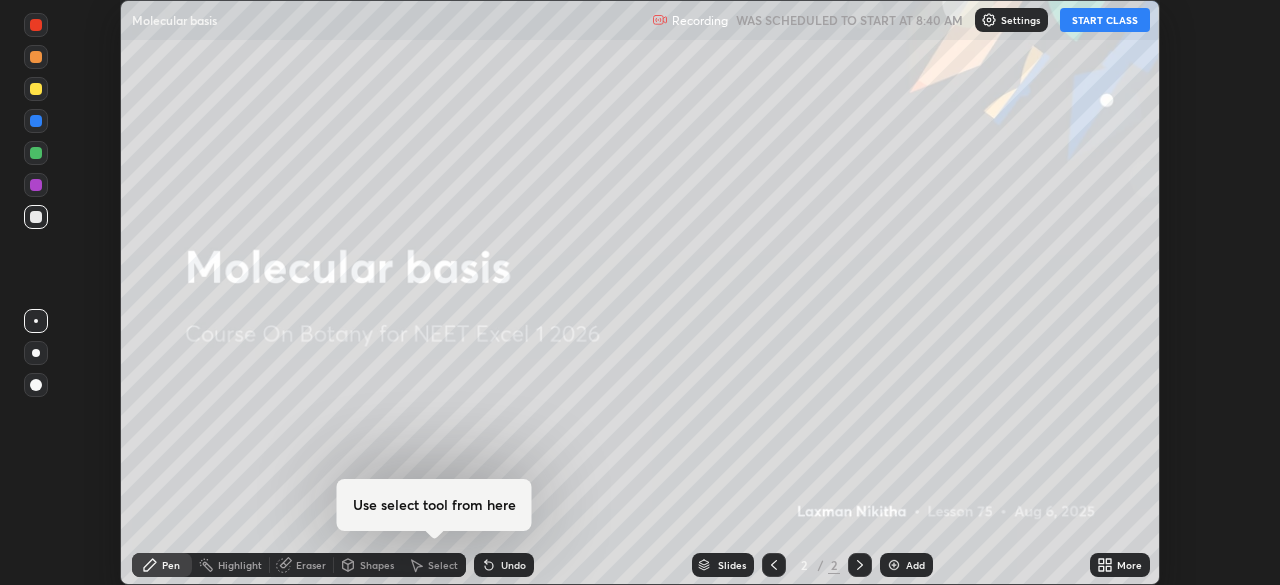 click on "START CLASS" at bounding box center (1105, 20) 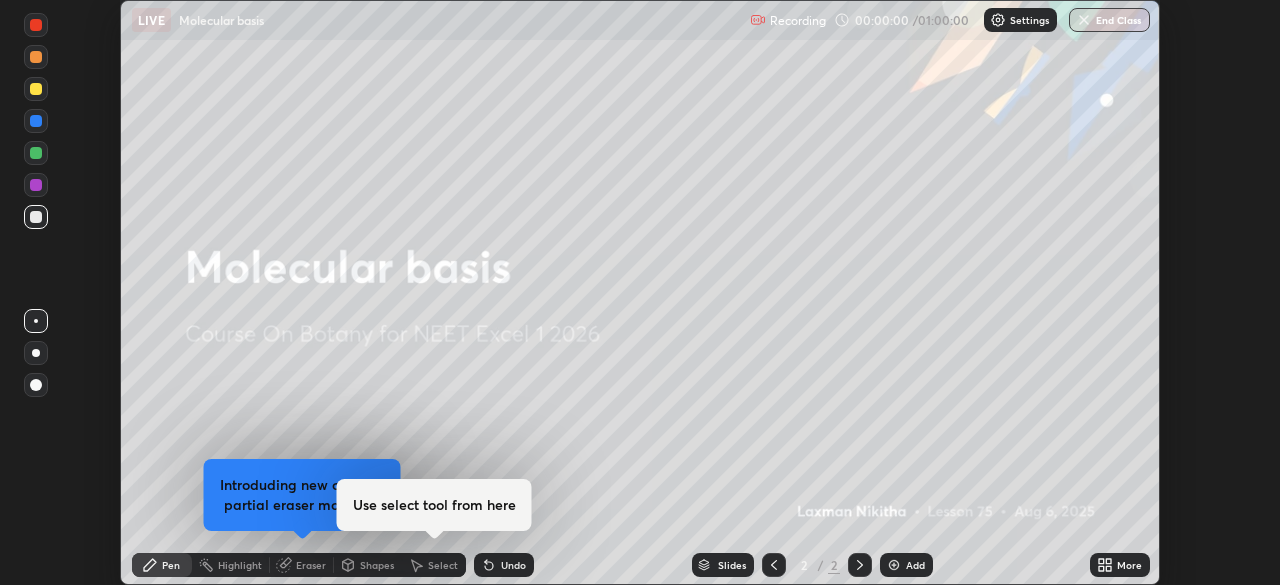 click on "More" at bounding box center (1129, 565) 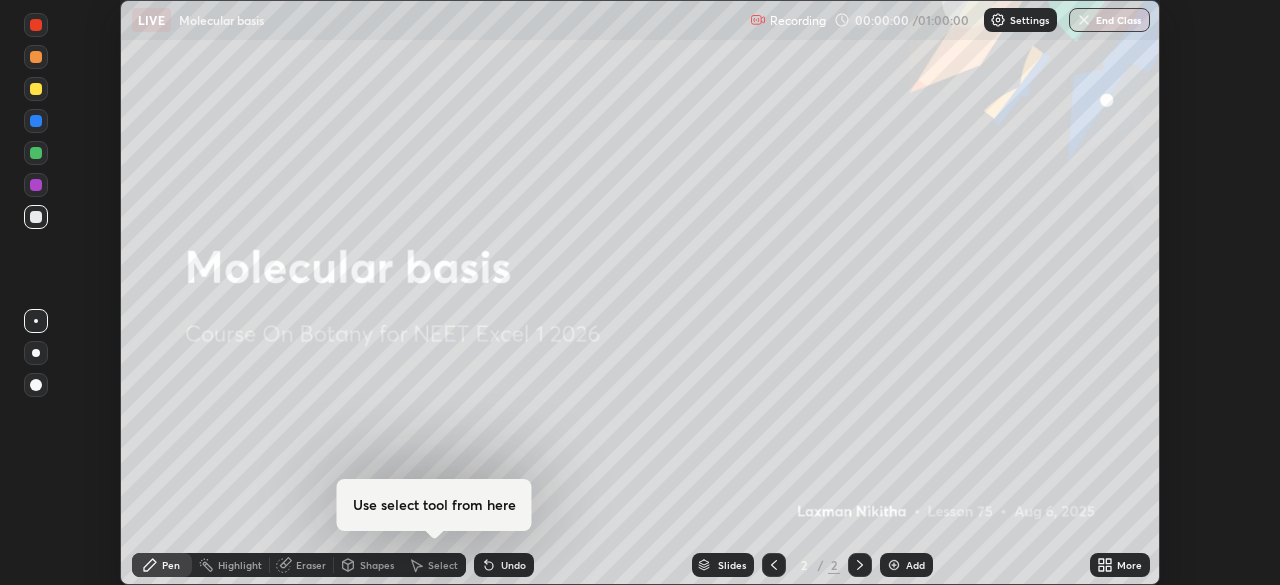 click on "Upload File Slide theme Full screen Zoom" at bounding box center [640, 292] 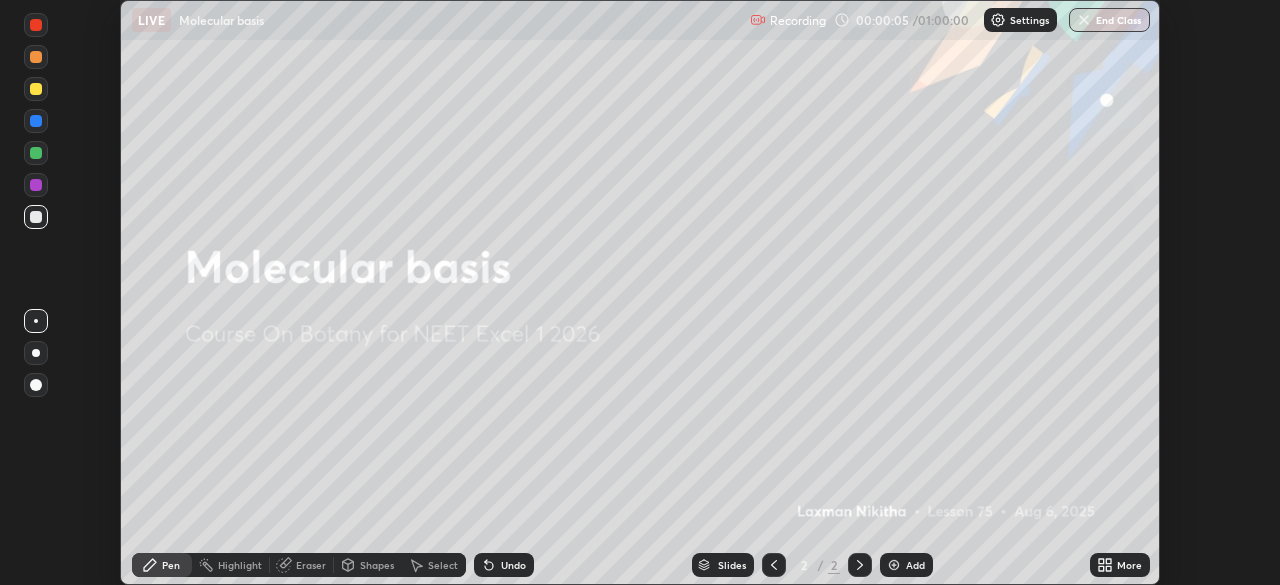 click on "More" at bounding box center (1120, 565) 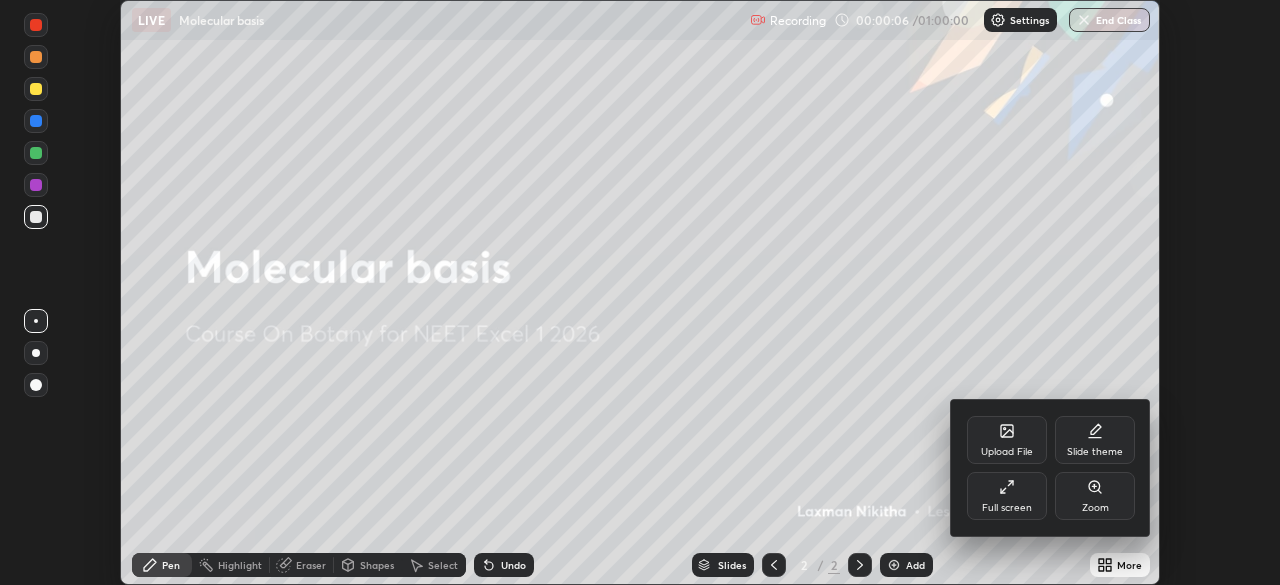 click on "Full screen" at bounding box center [1007, 496] 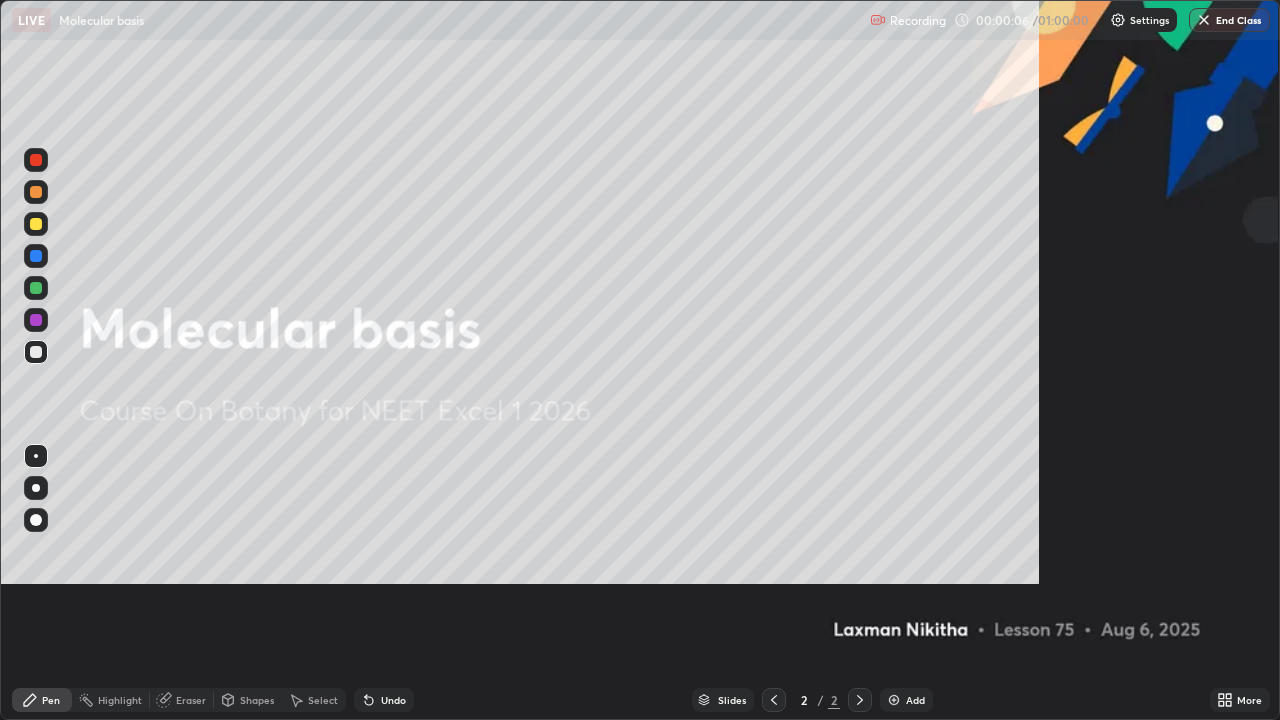 scroll, scrollTop: 99280, scrollLeft: 98720, axis: both 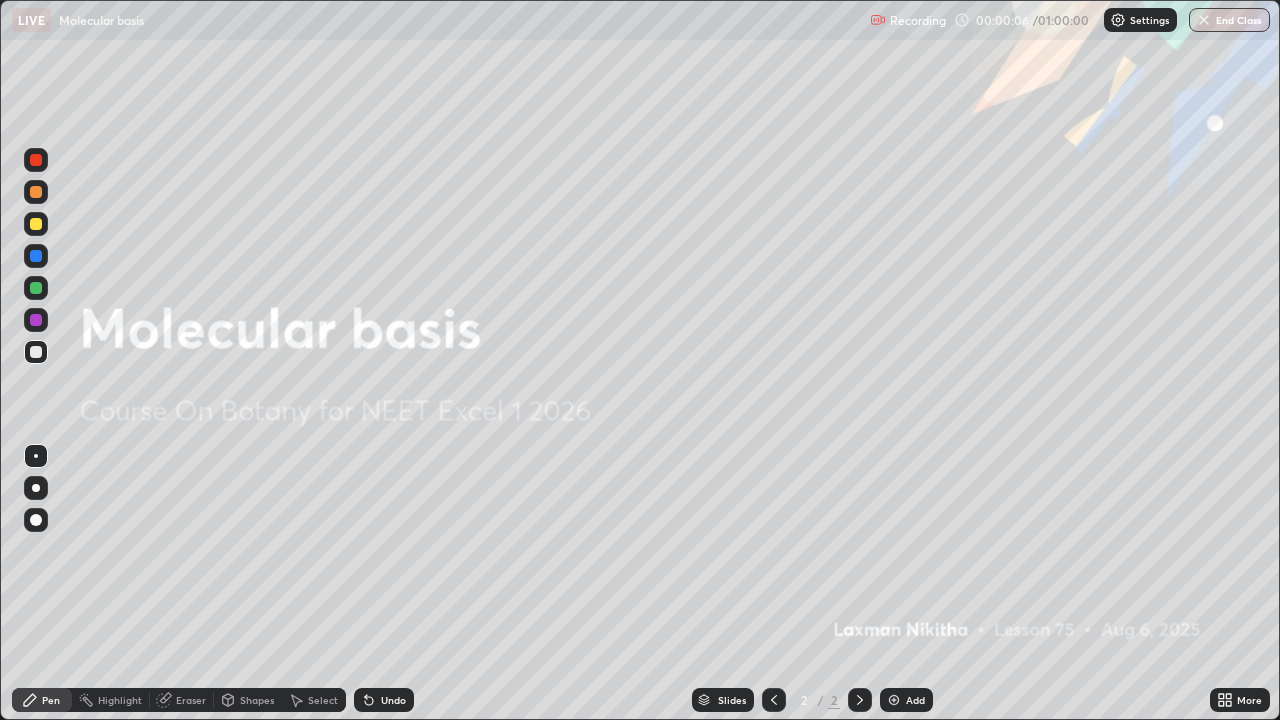 click on "Add" at bounding box center (915, 700) 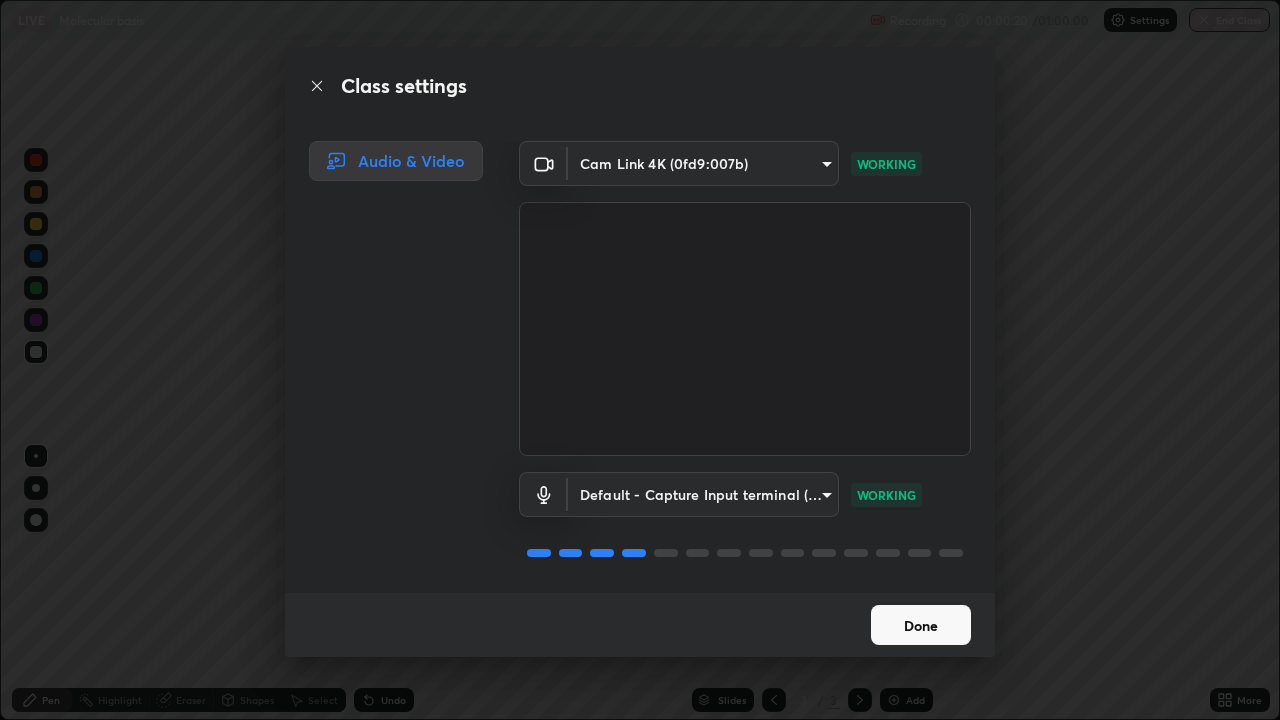 click on "Done" at bounding box center (921, 625) 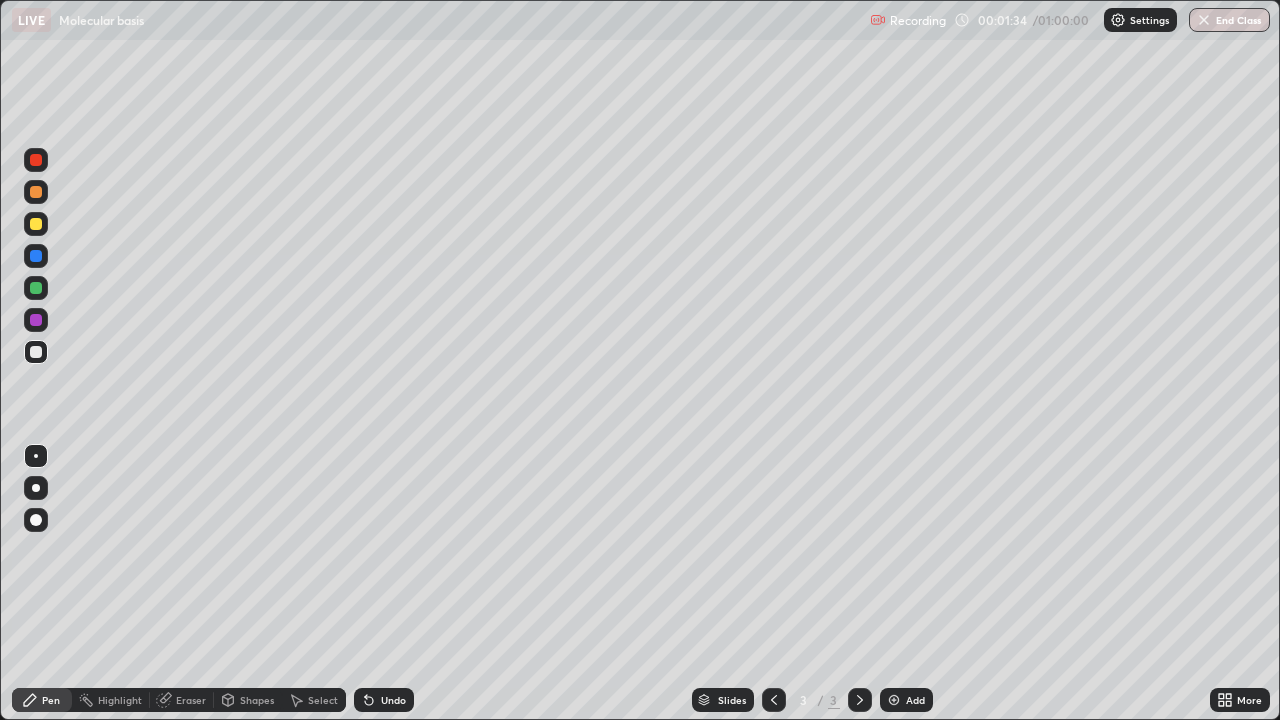 click at bounding box center (36, 352) 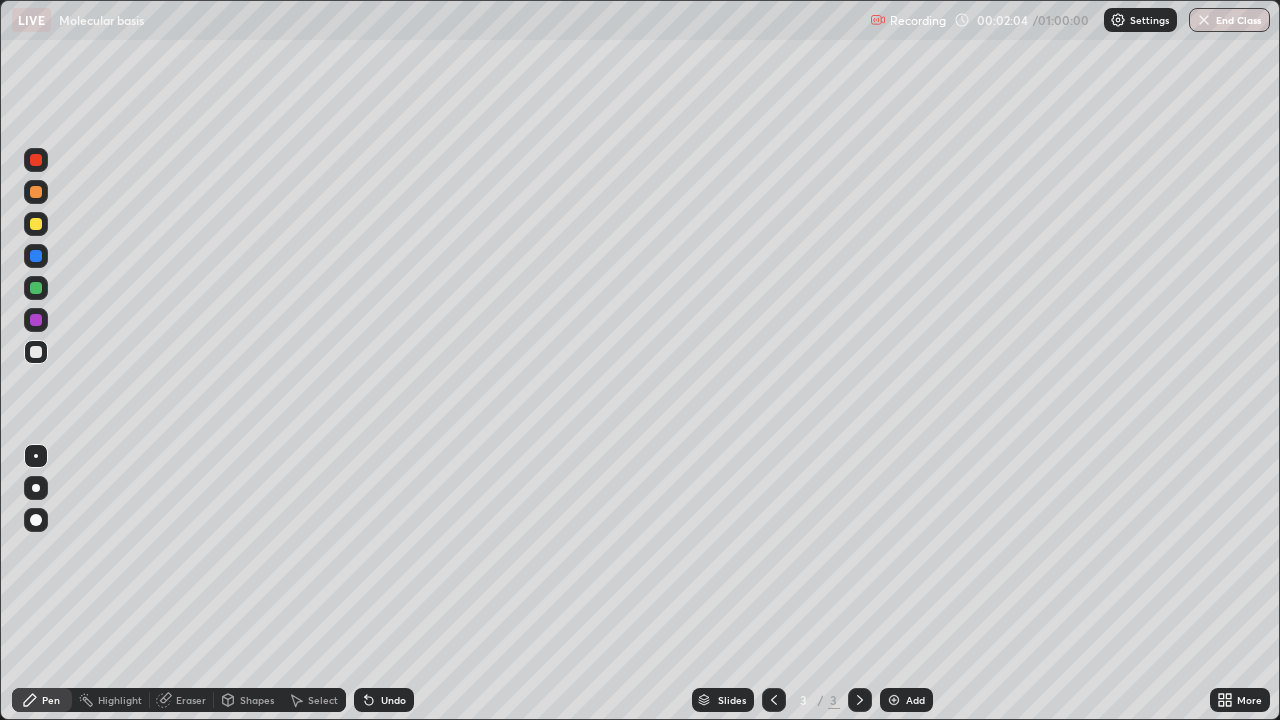 click on "Eraser" at bounding box center (191, 700) 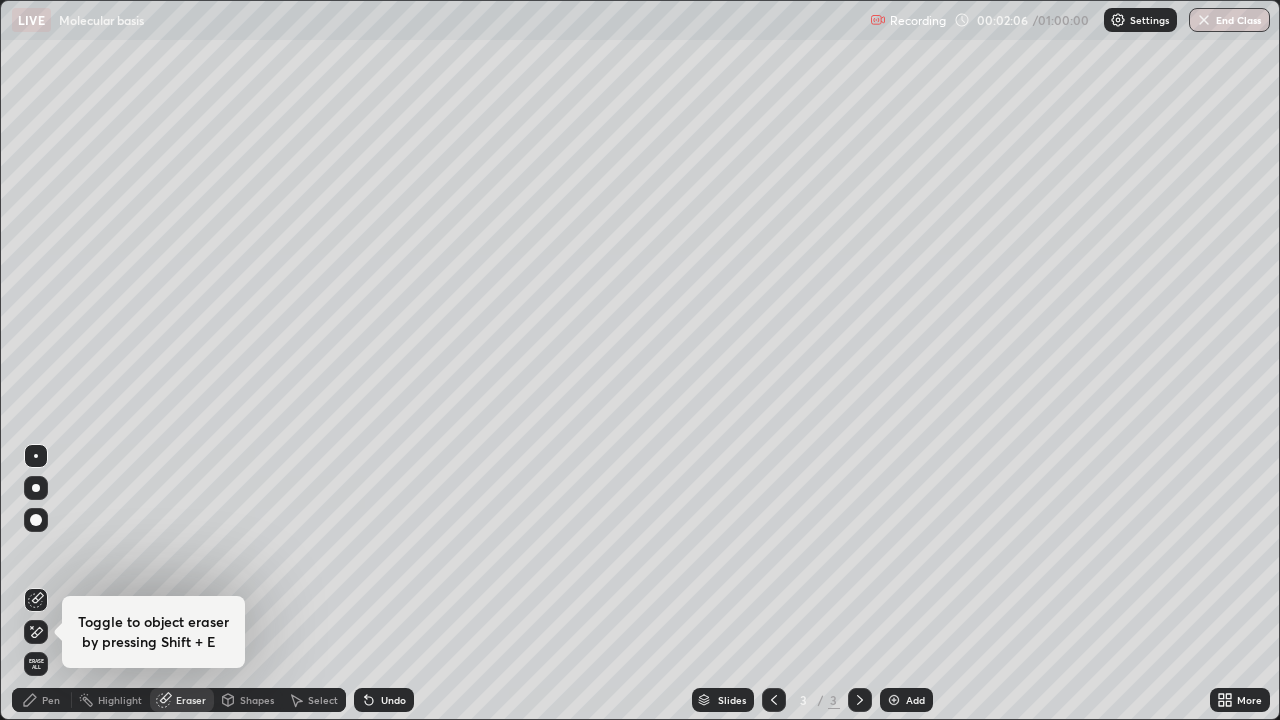 click on "Pen" at bounding box center [42, 700] 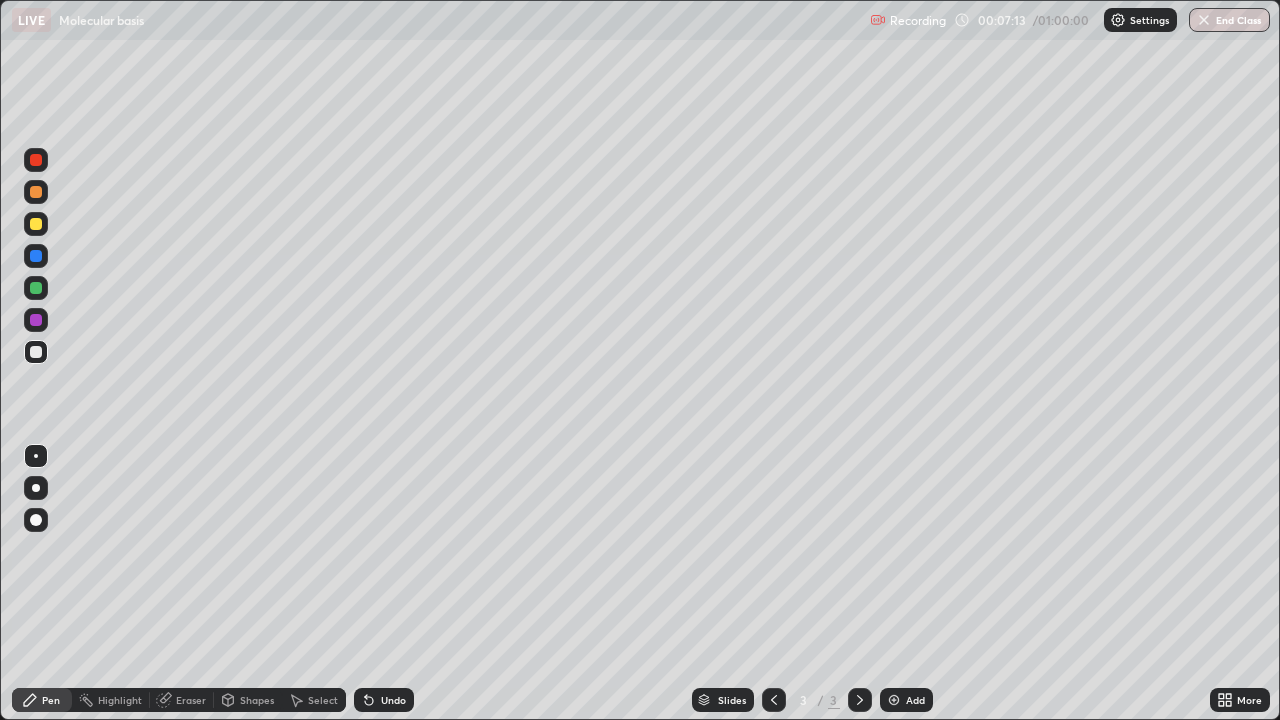 click on "Add" at bounding box center (915, 700) 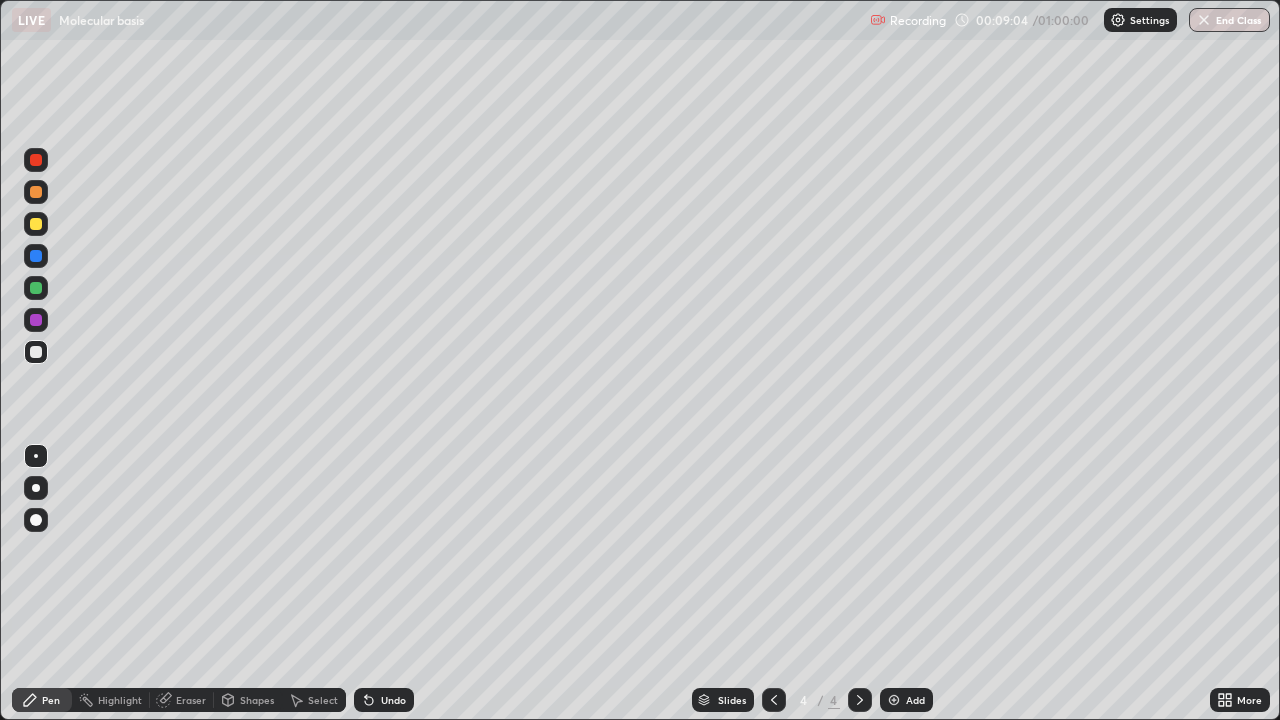 click 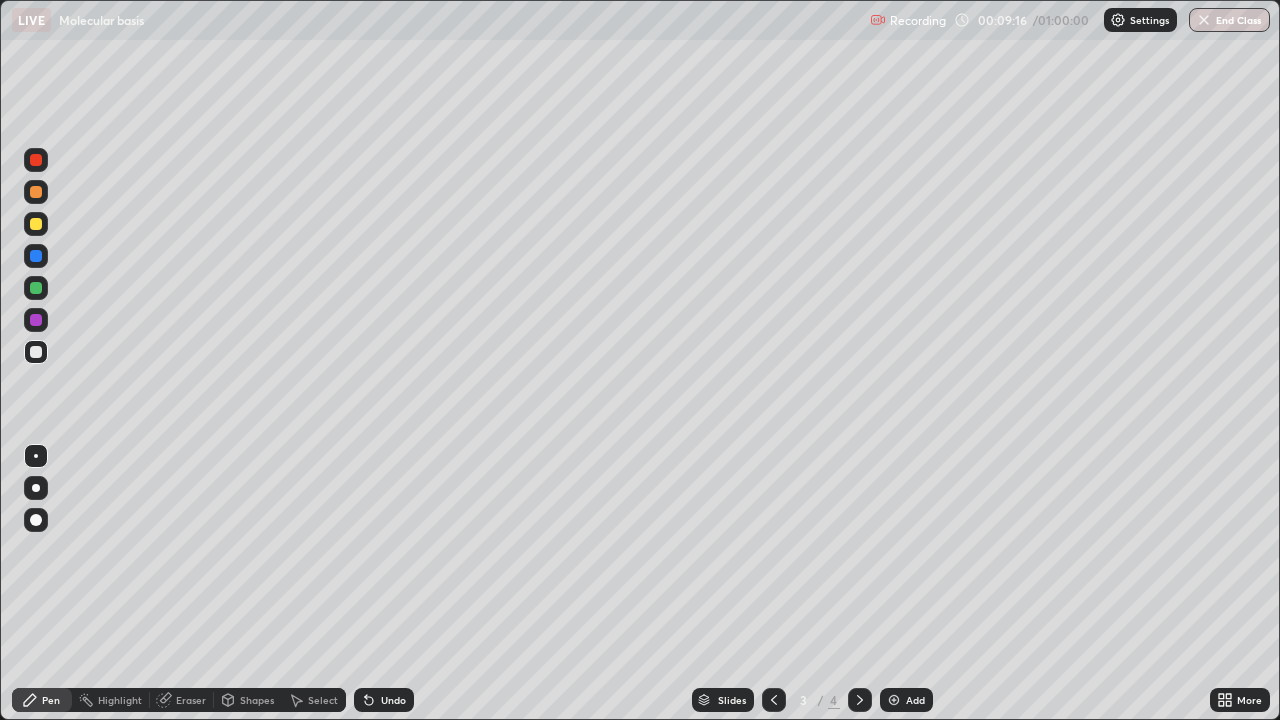 click on "Slides" at bounding box center (723, 700) 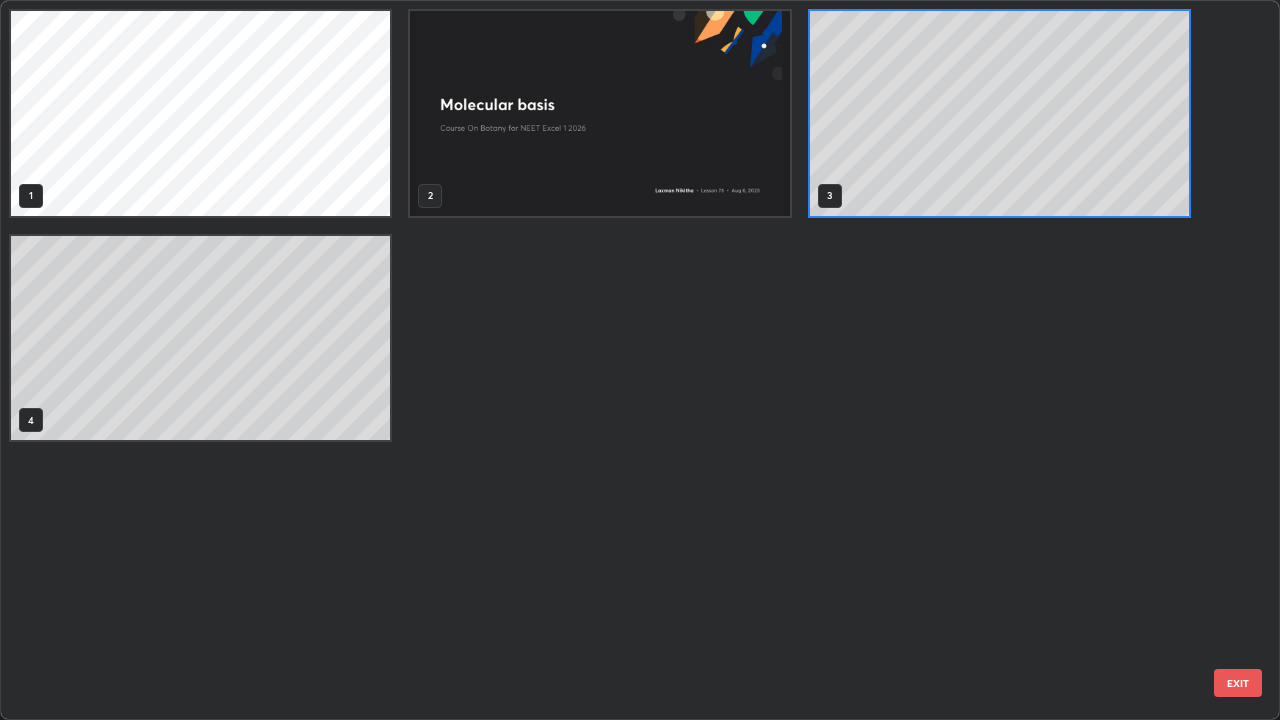scroll, scrollTop: 7, scrollLeft: 11, axis: both 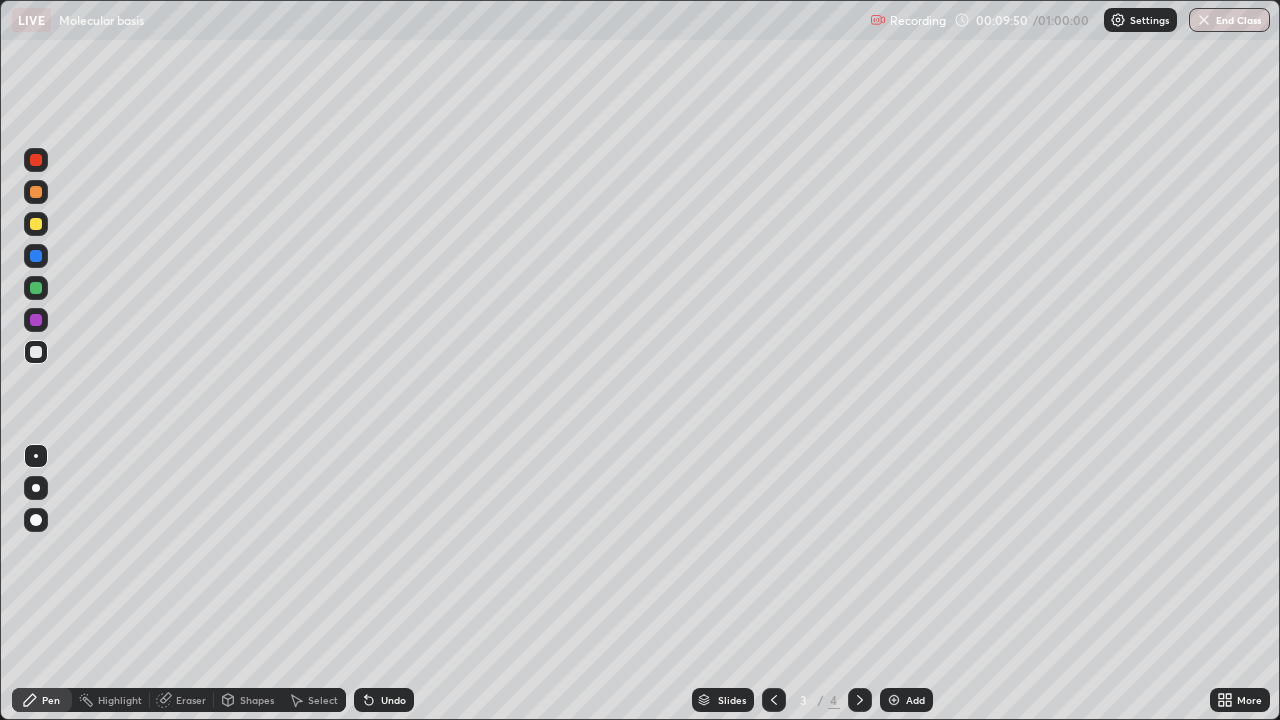 click on "Slides 3 / 4 Add" at bounding box center (812, 700) 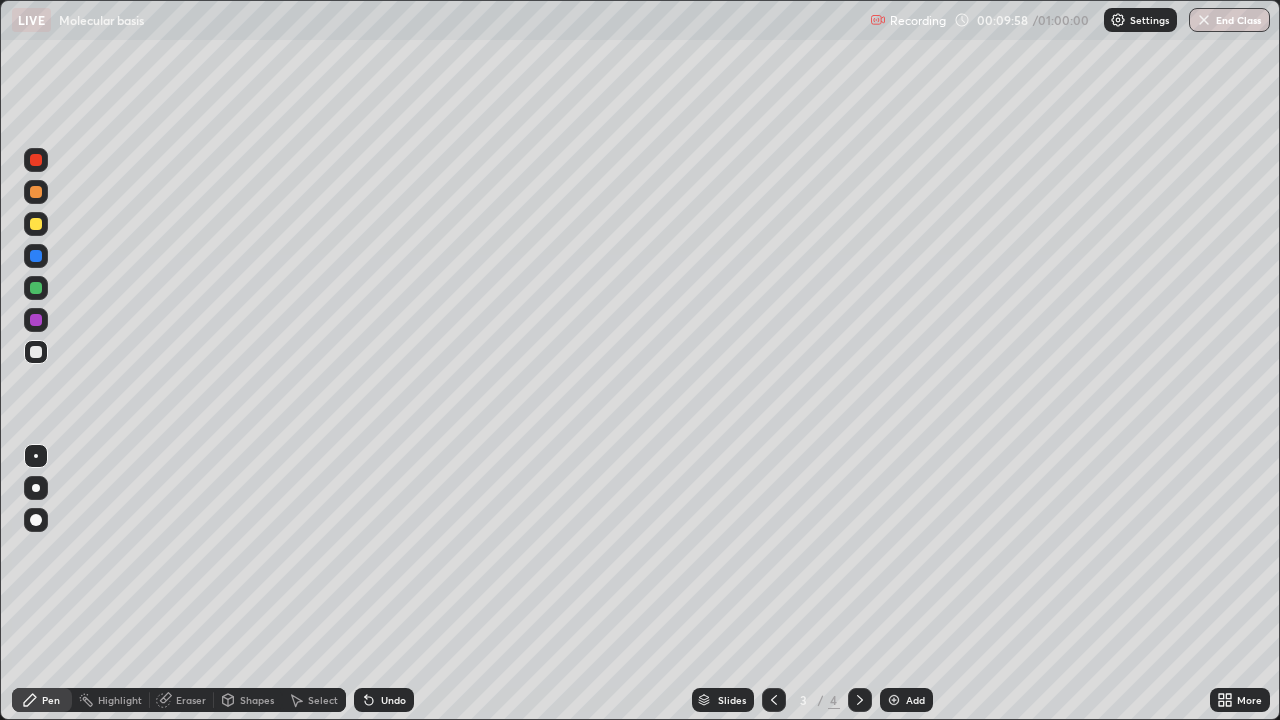 click 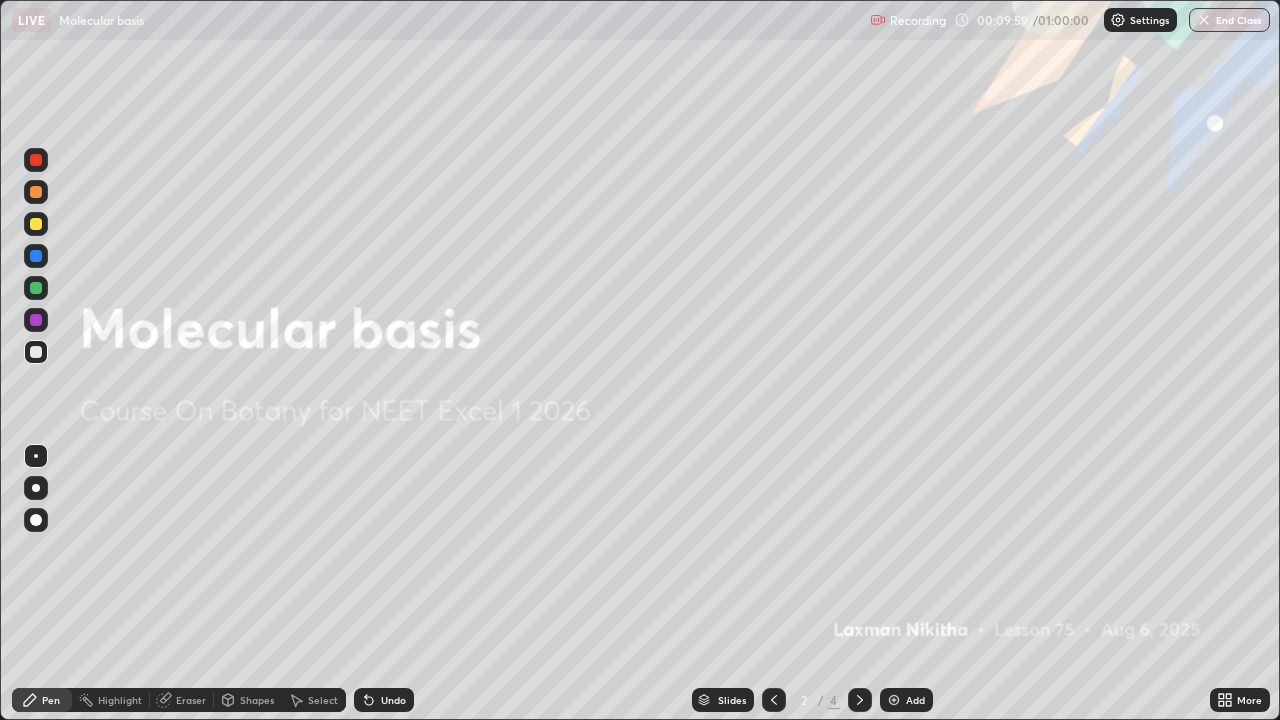 click at bounding box center [860, 700] 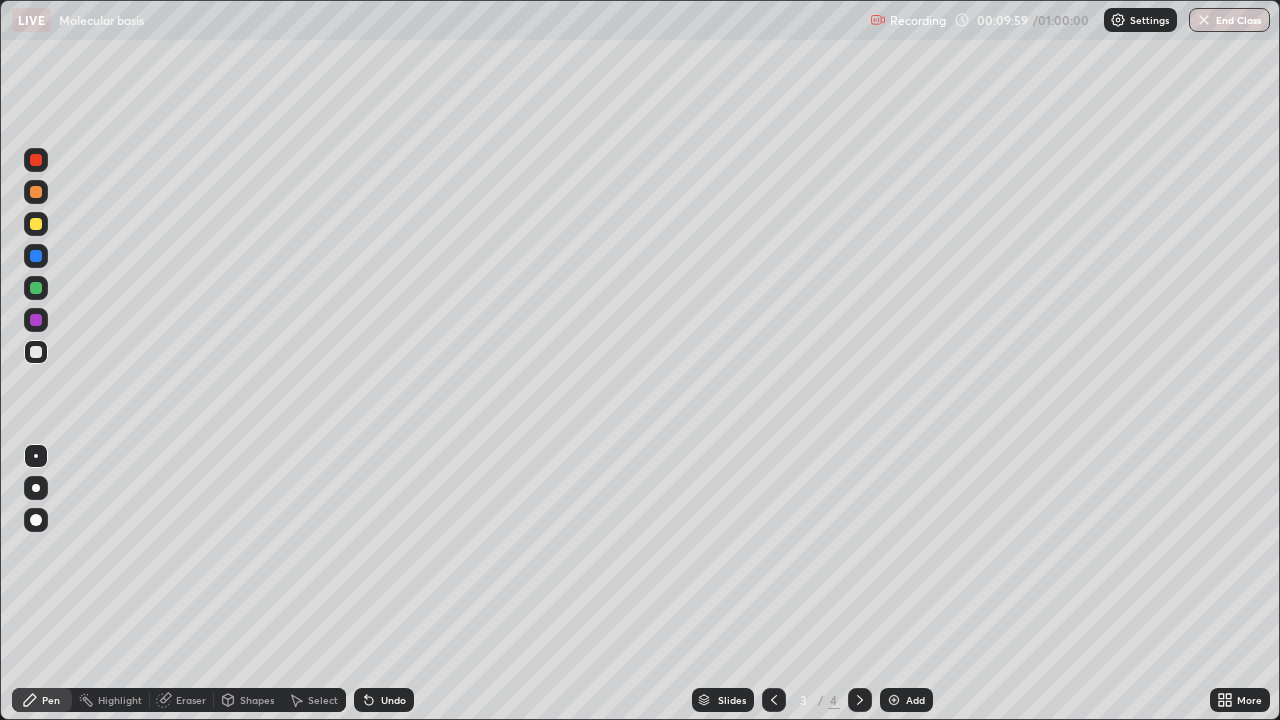 click 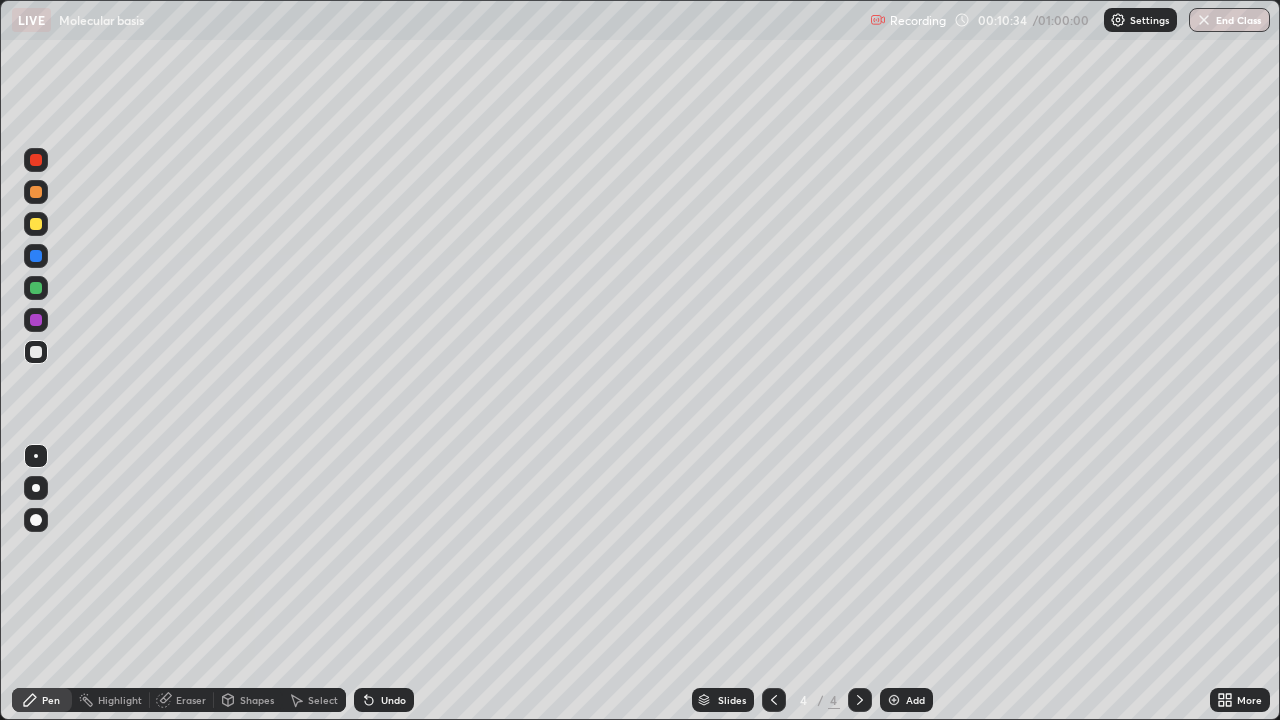click at bounding box center [774, 700] 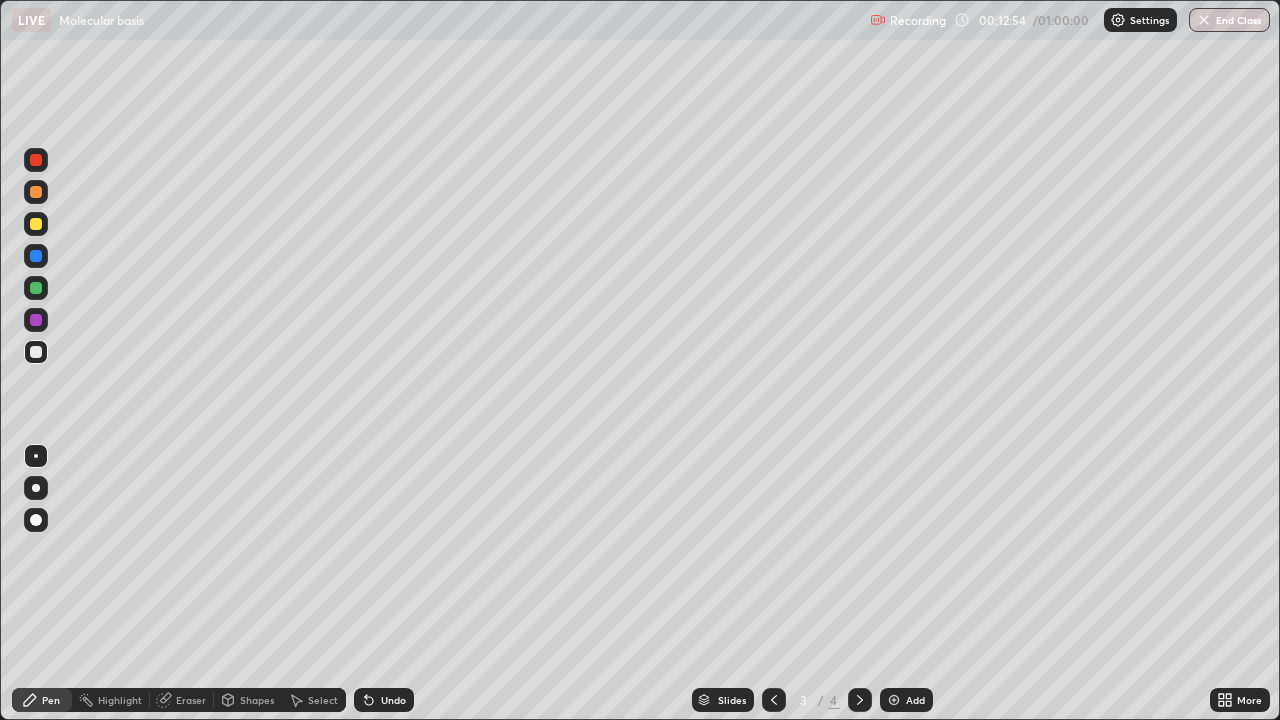click 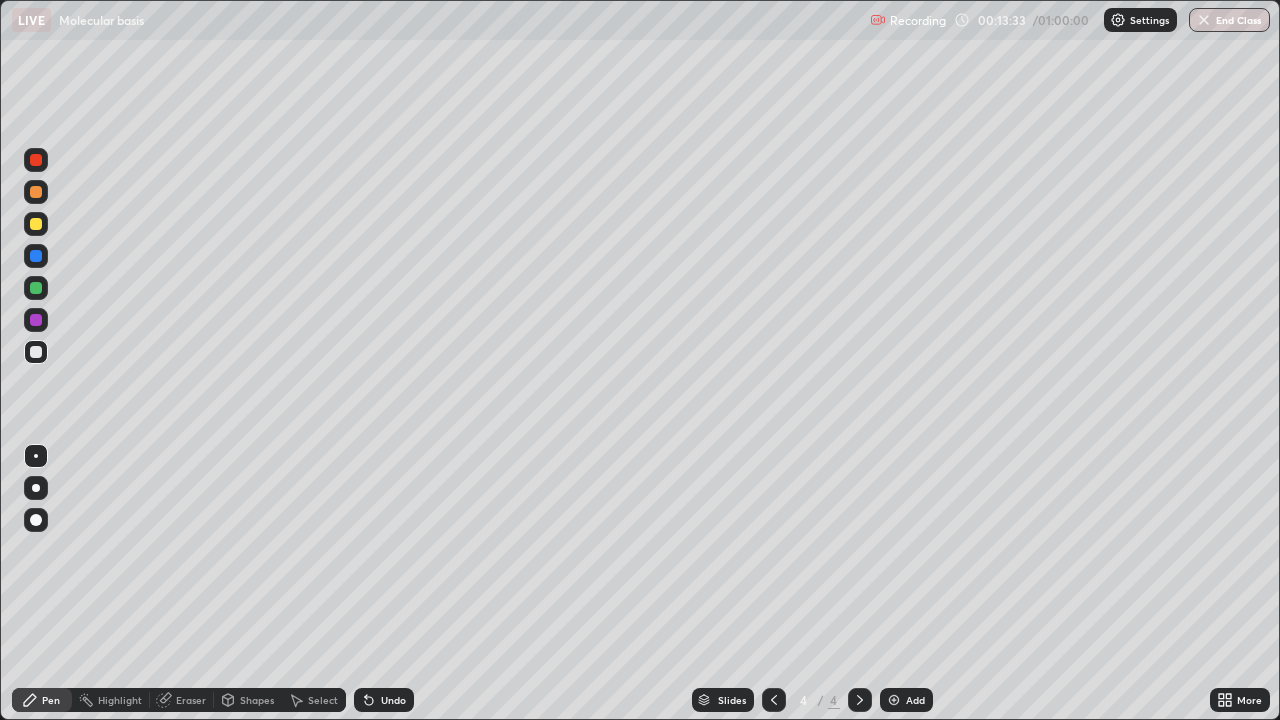 click at bounding box center [774, 700] 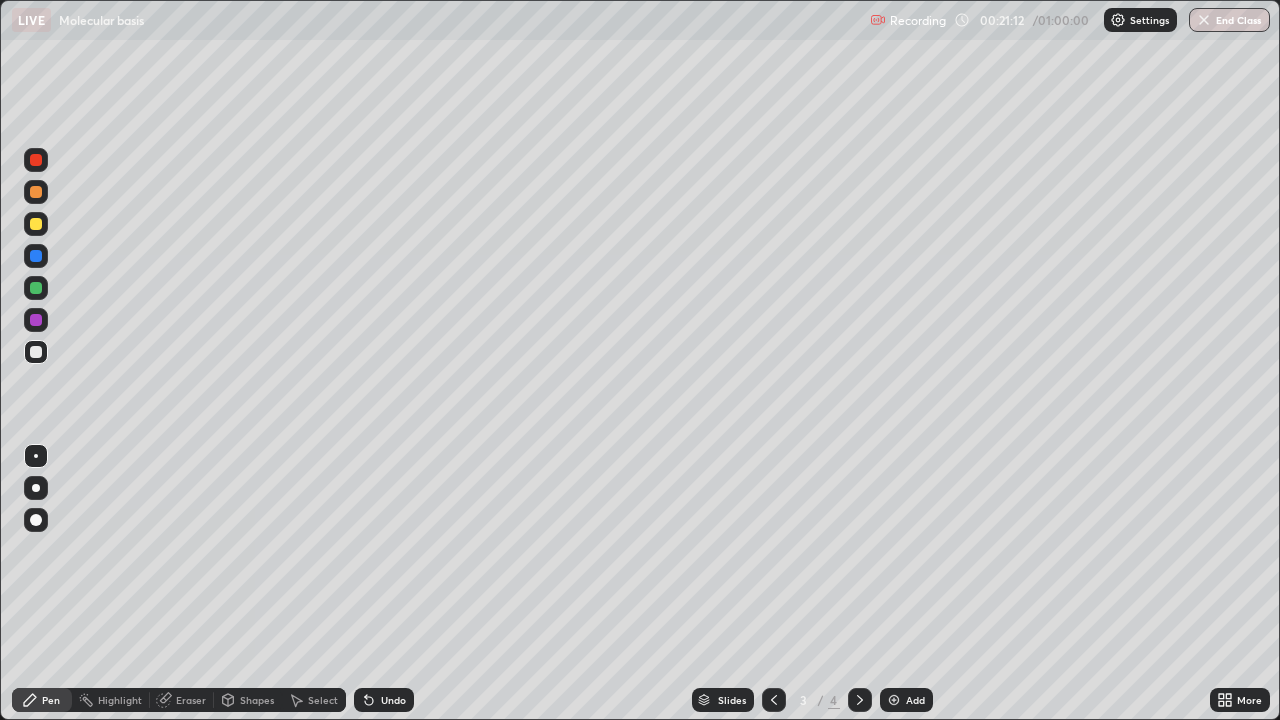 click on "Add" at bounding box center [915, 700] 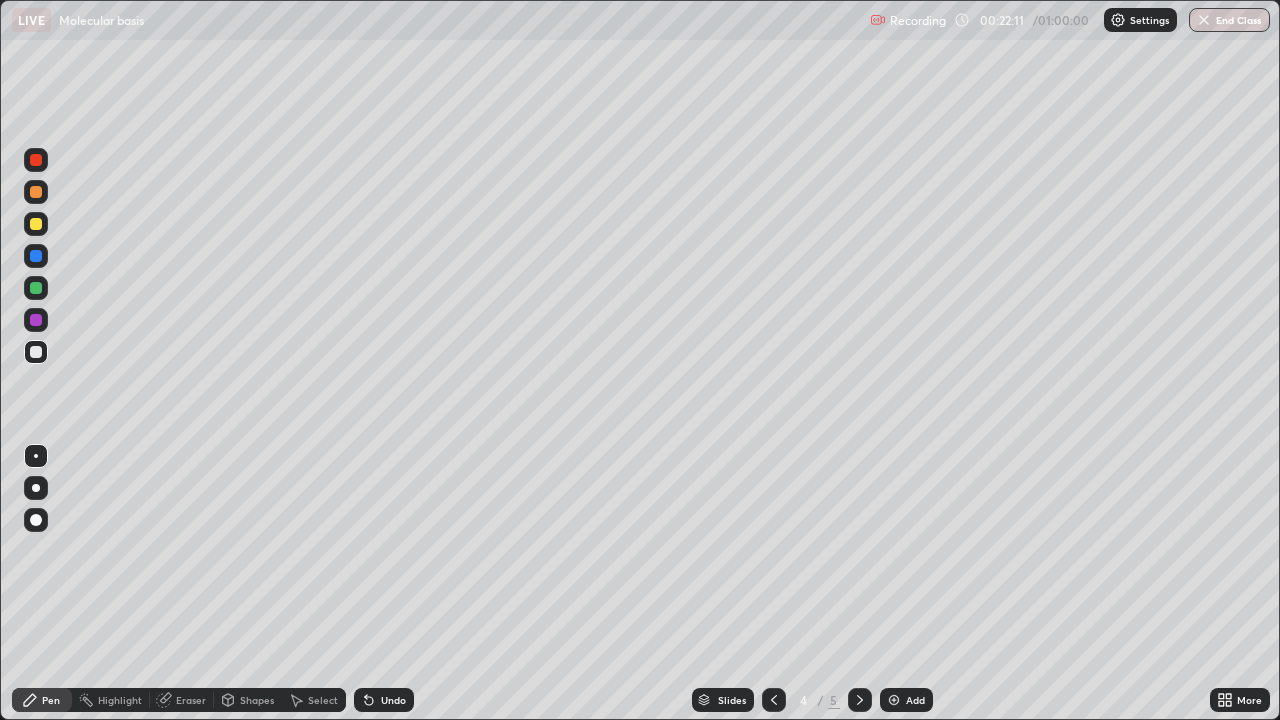 click at bounding box center (36, 320) 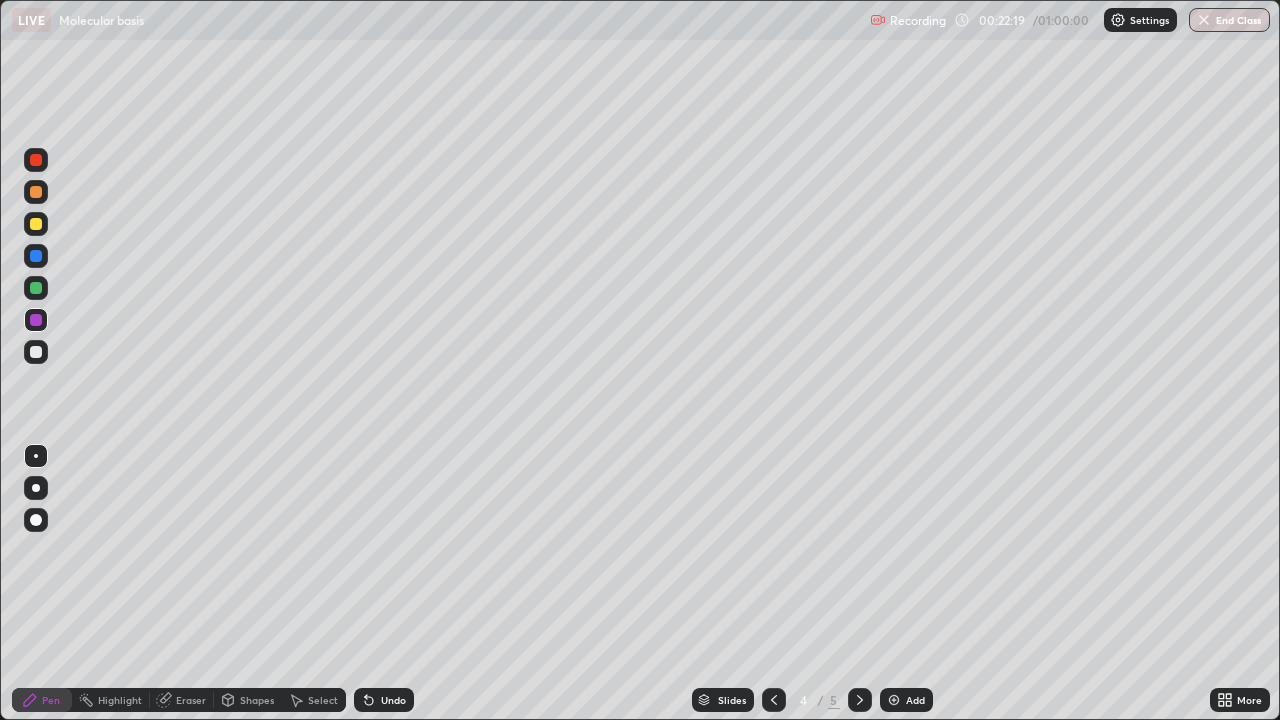 click at bounding box center (36, 224) 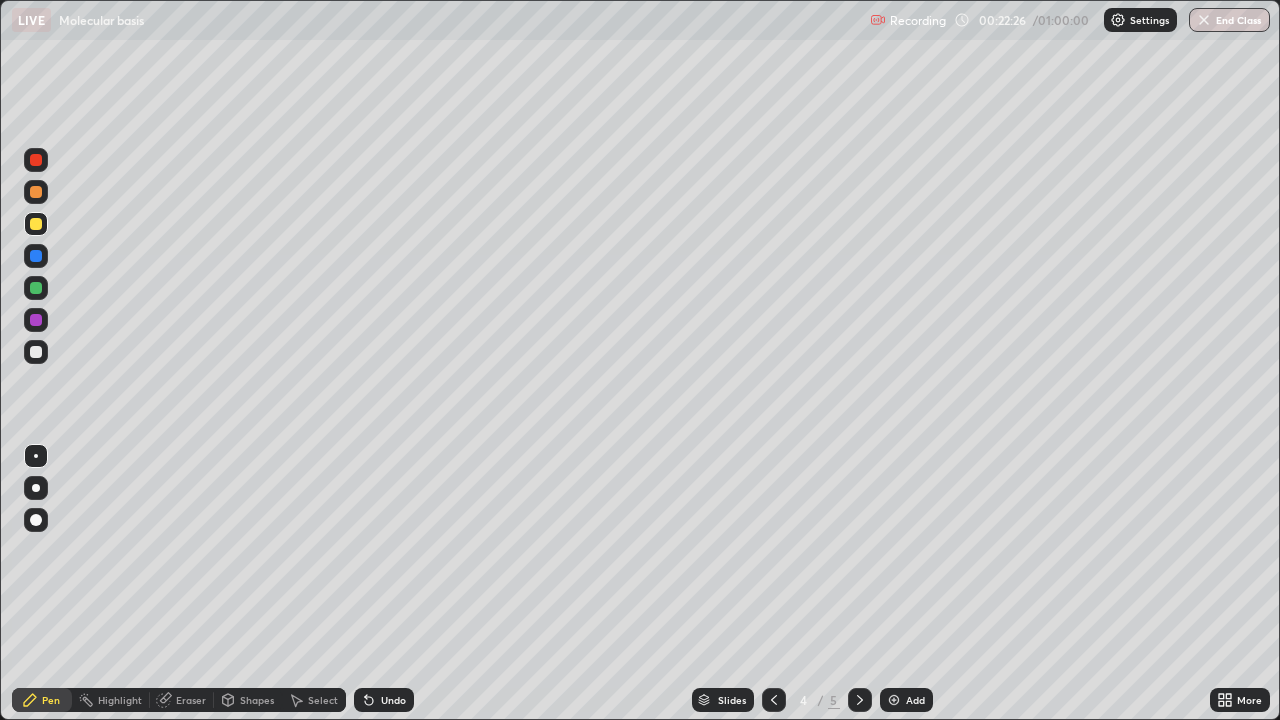 click at bounding box center [36, 320] 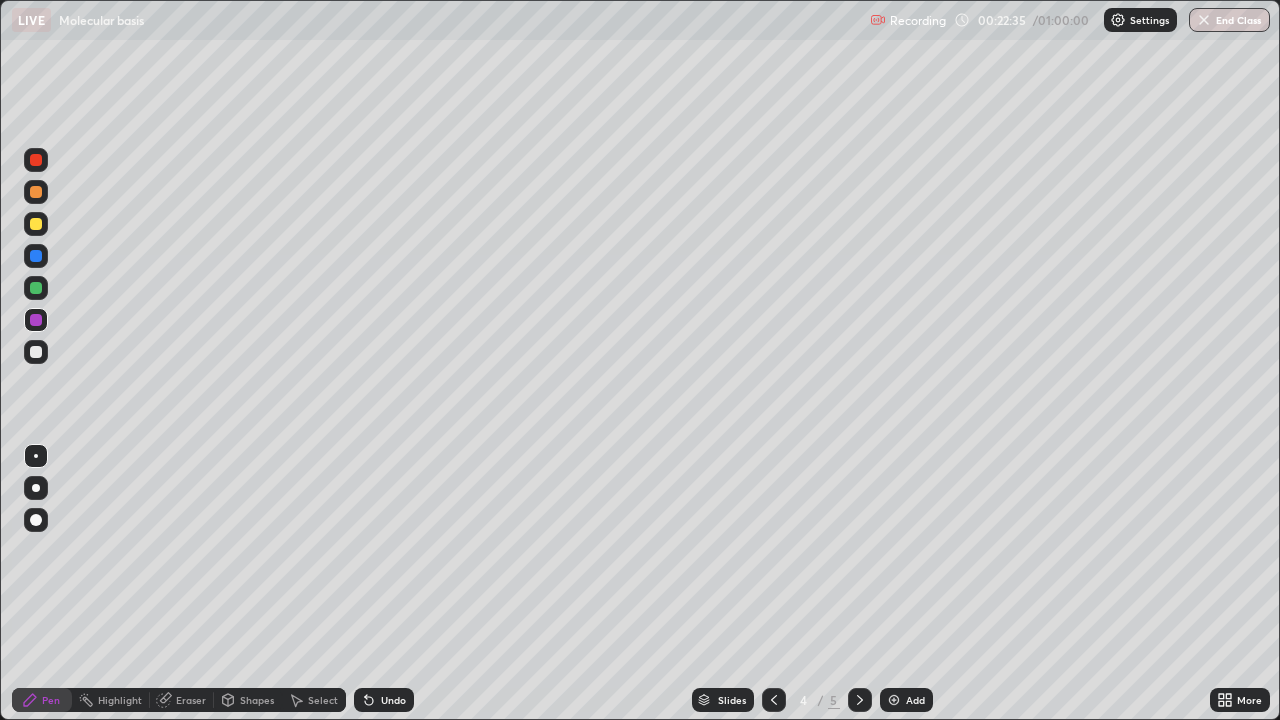 click on "Undo" at bounding box center (393, 700) 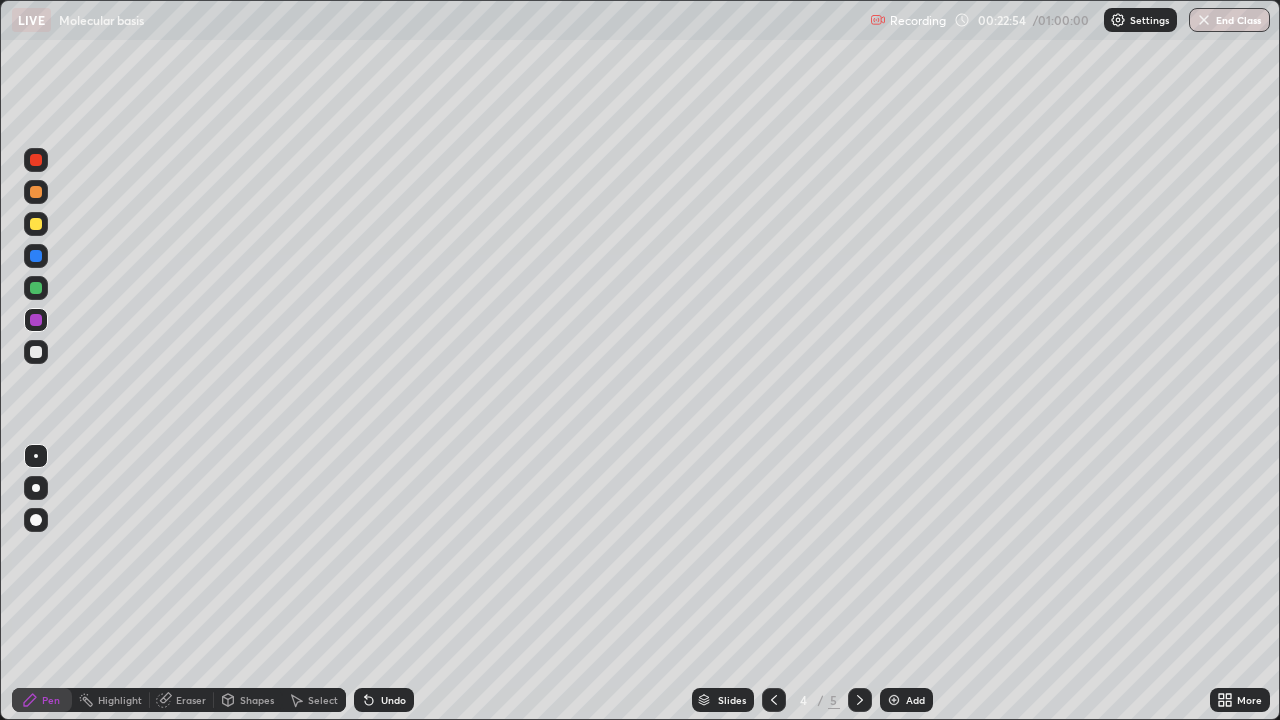 click at bounding box center (36, 352) 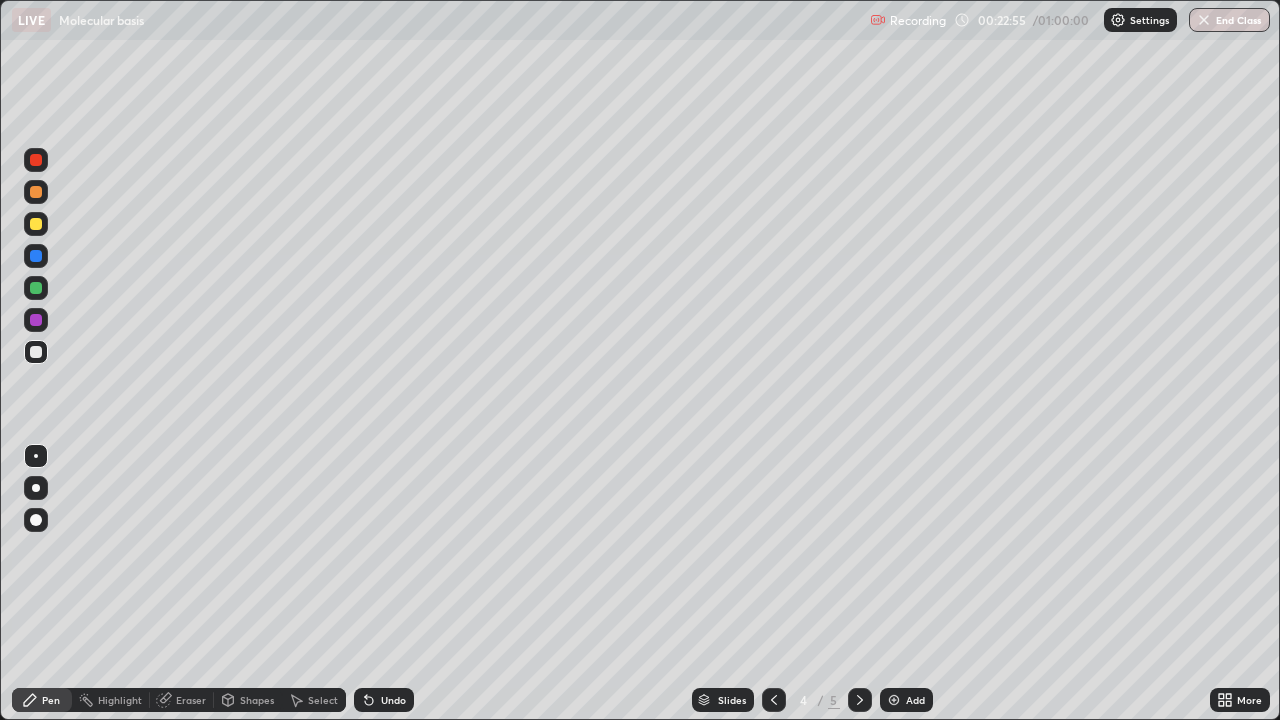 click at bounding box center [36, 256] 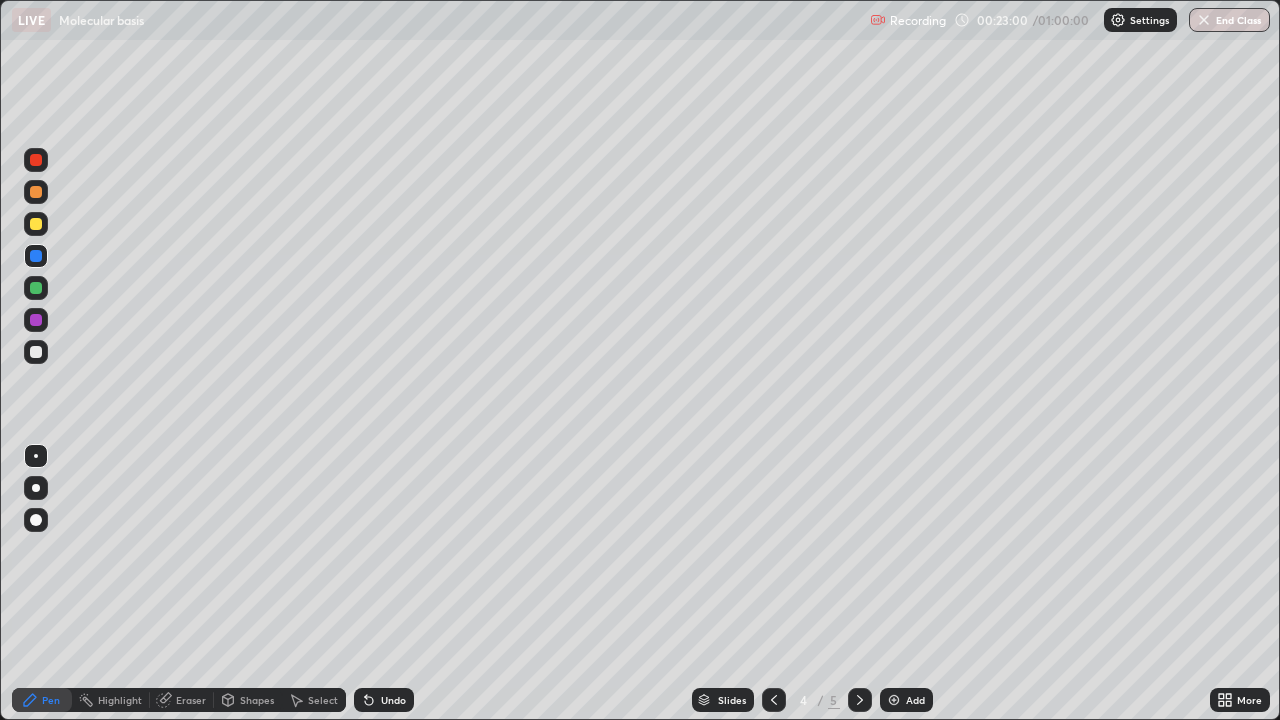 click on "Undo" at bounding box center (384, 700) 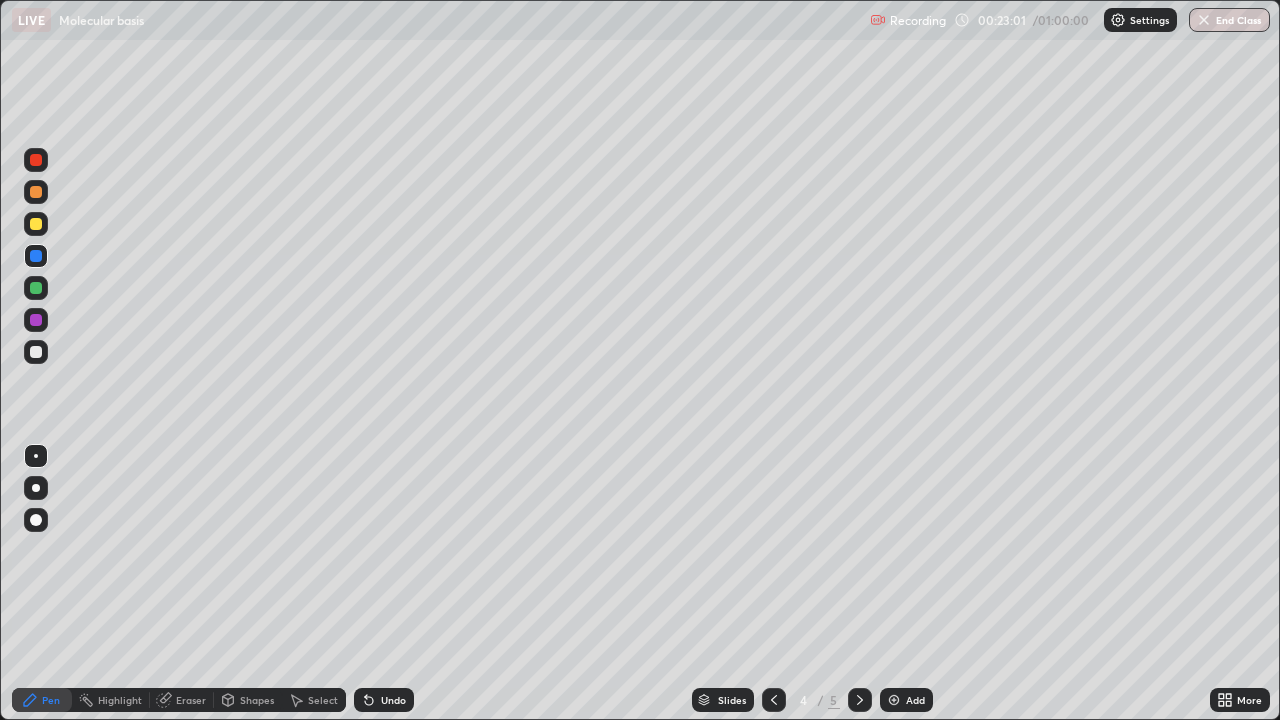 click on "Undo" at bounding box center (384, 700) 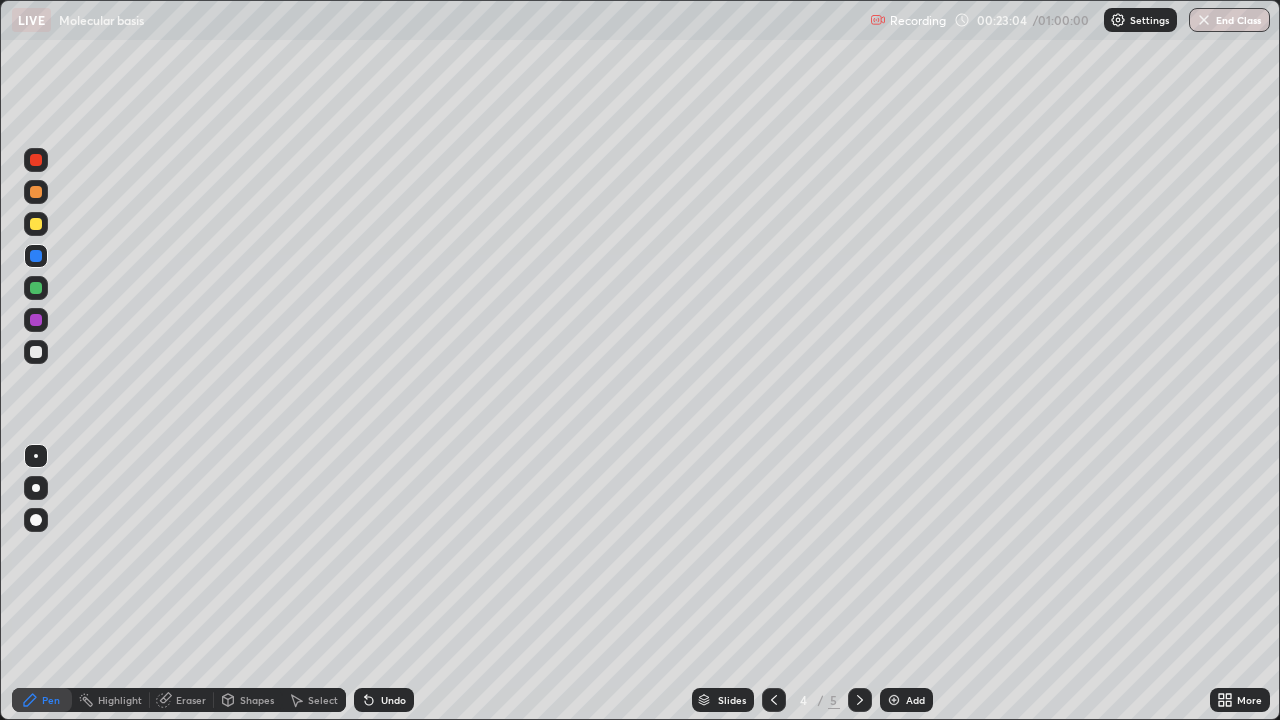 click on "Undo" at bounding box center [393, 700] 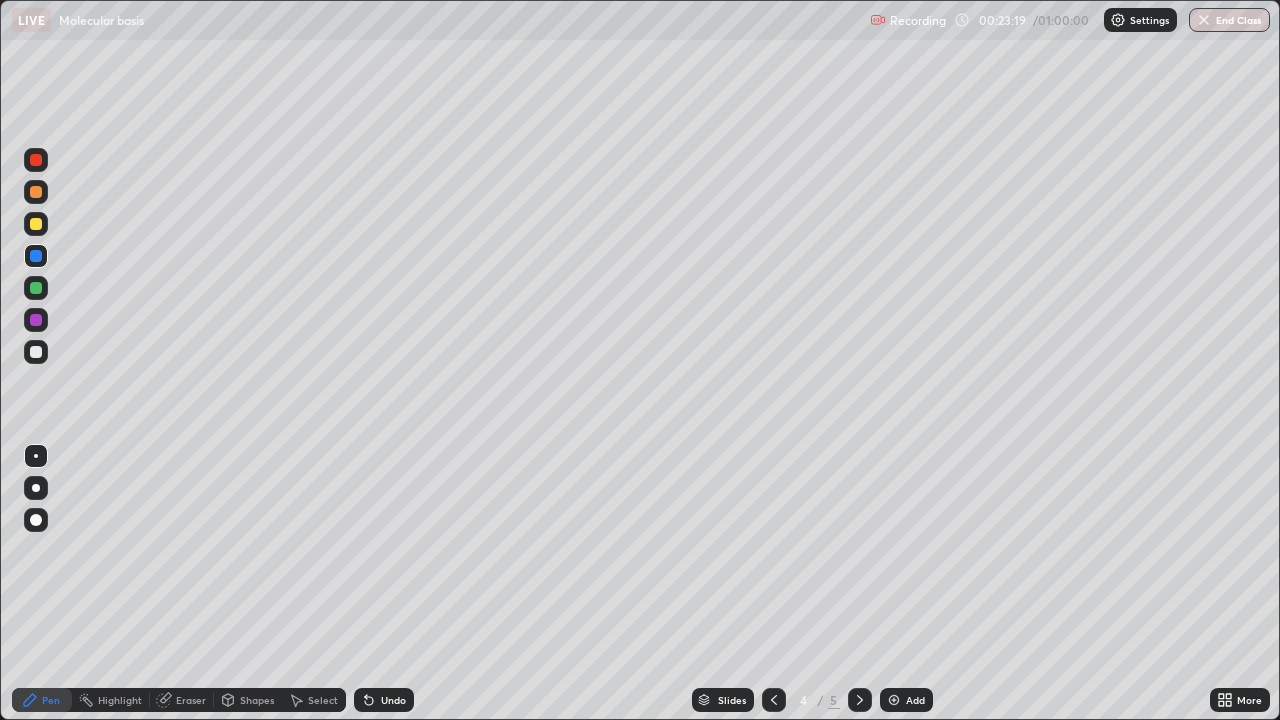 click at bounding box center (36, 352) 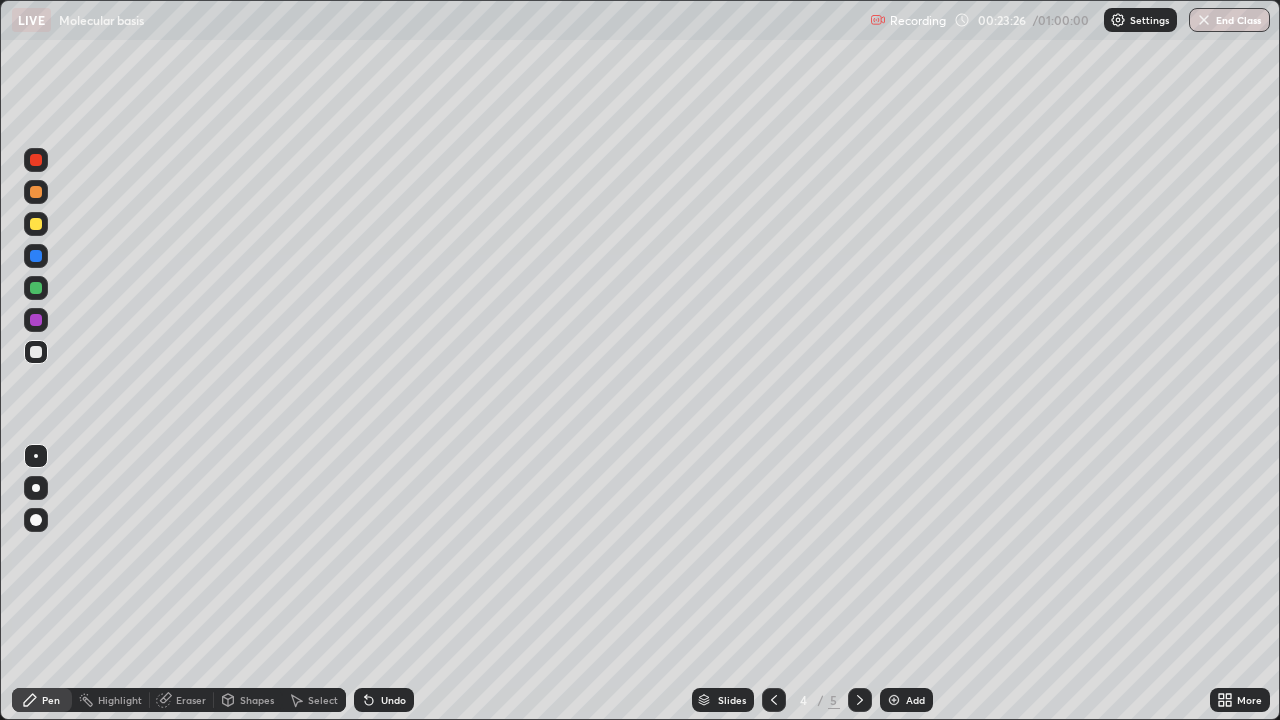 click at bounding box center [36, 224] 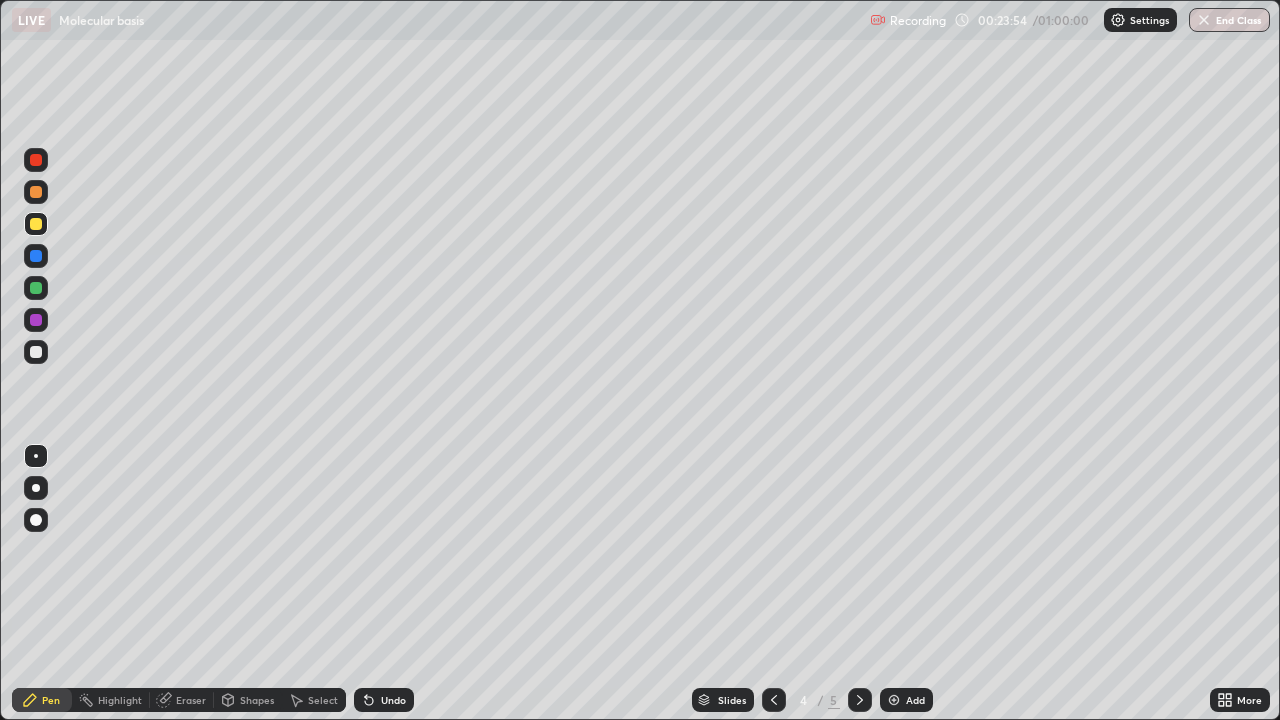 click at bounding box center [36, 256] 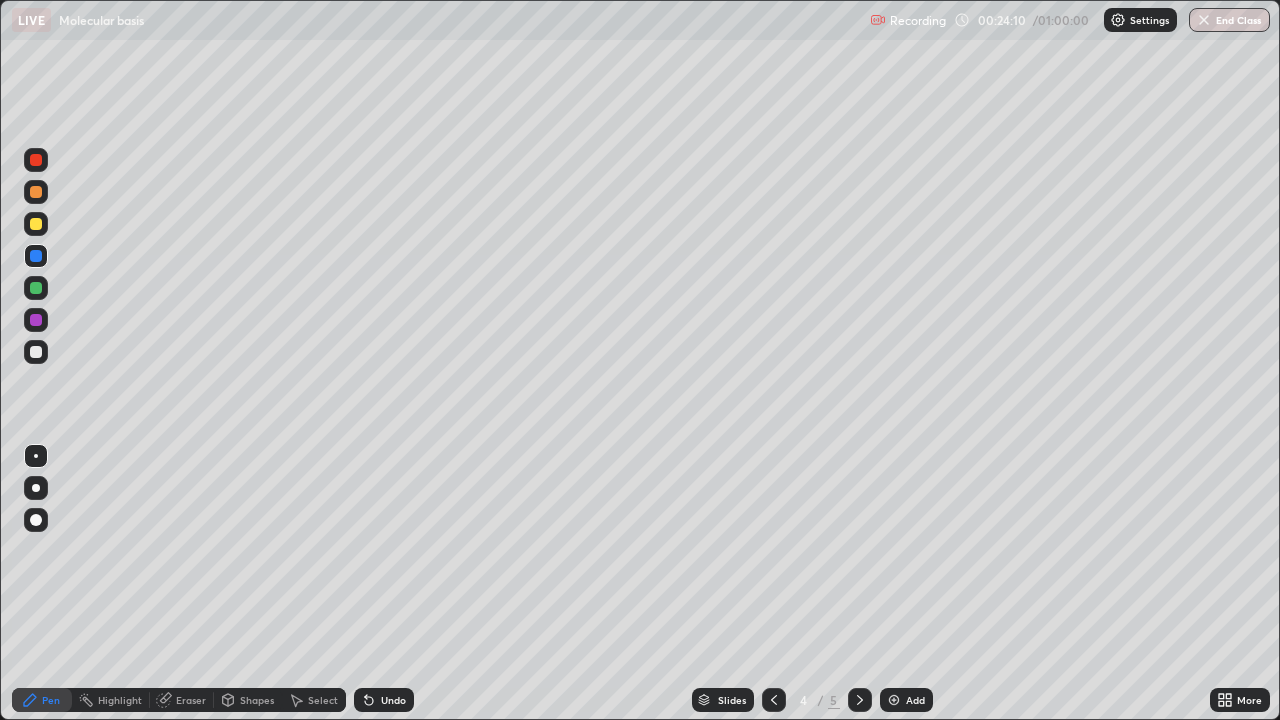 click at bounding box center [36, 288] 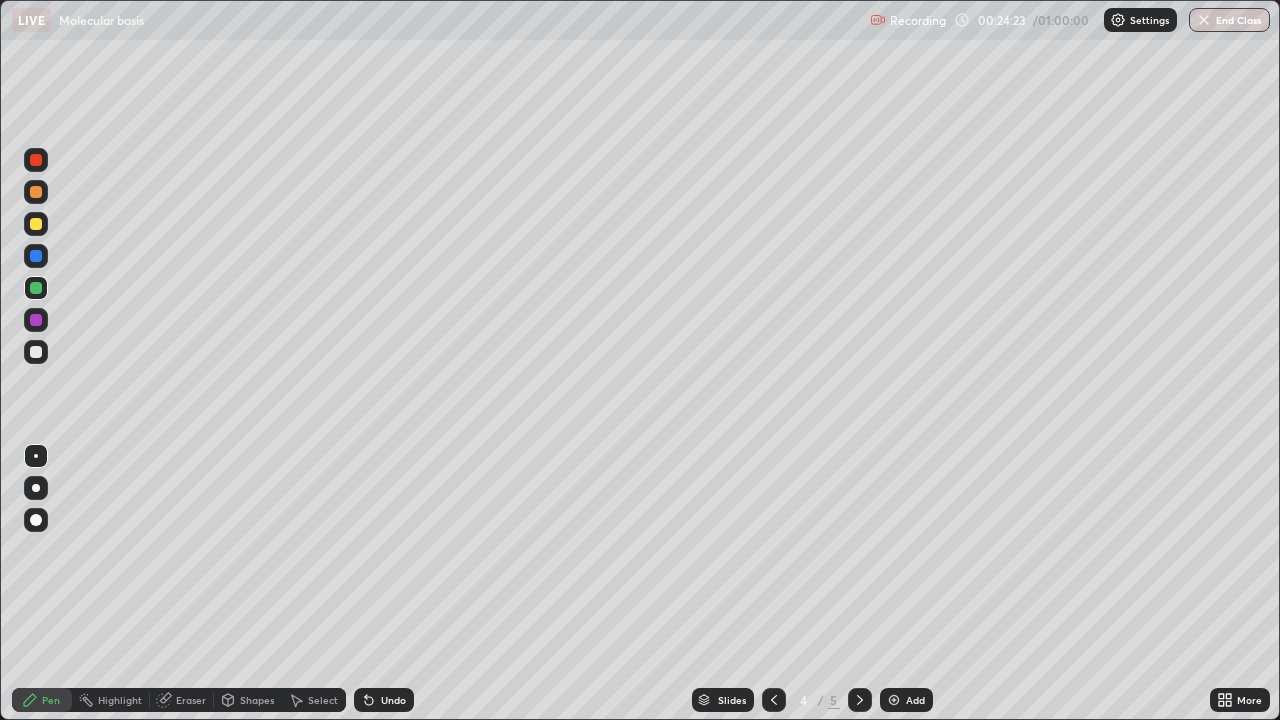 click at bounding box center [36, 224] 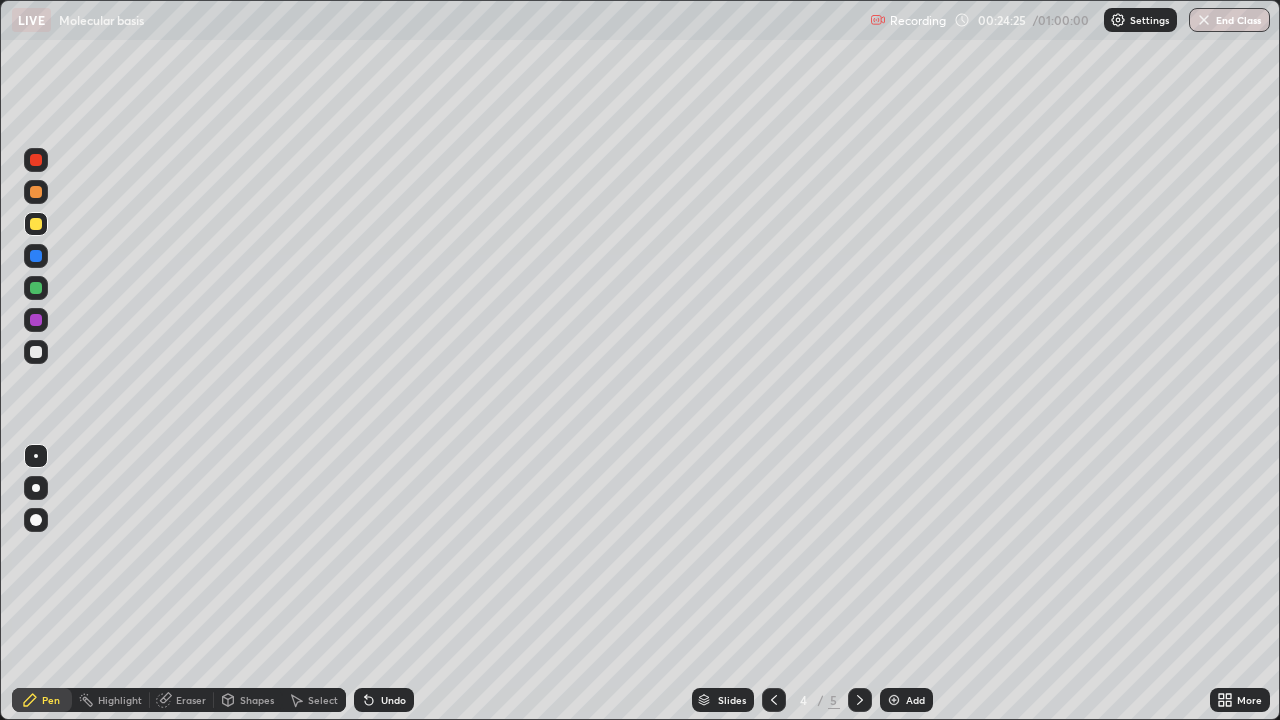 click at bounding box center (36, 352) 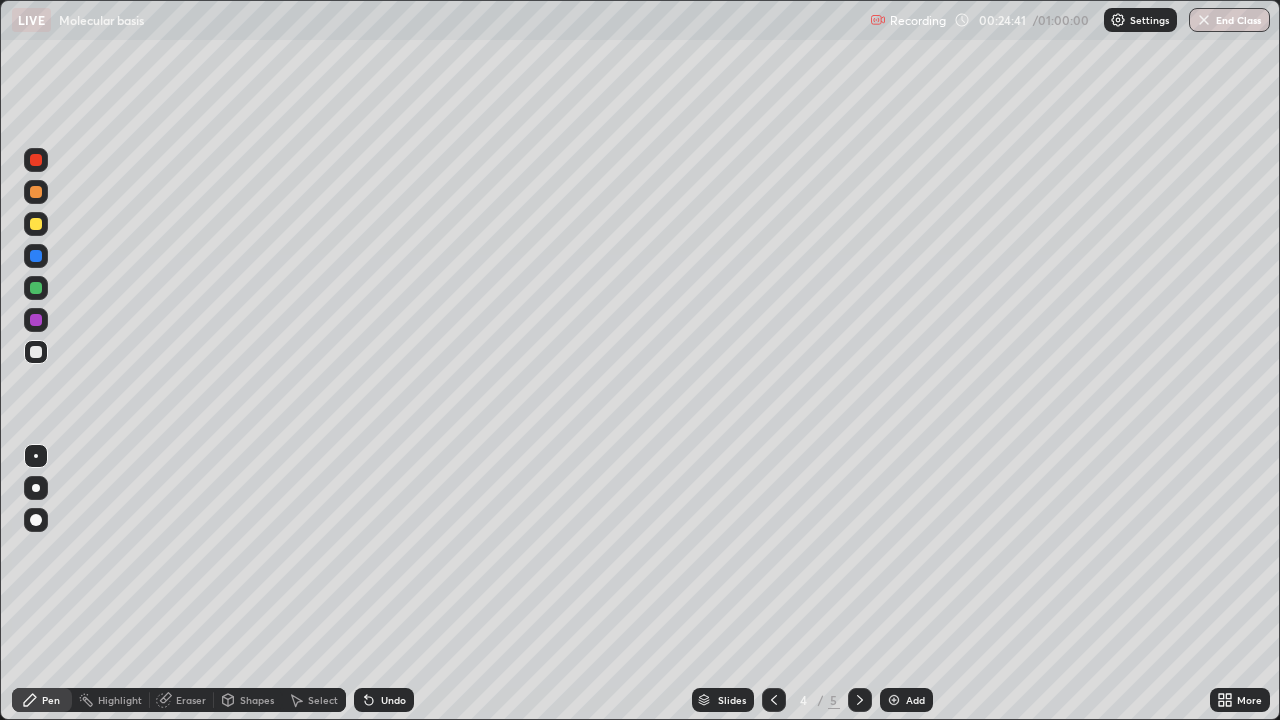 click at bounding box center (36, 192) 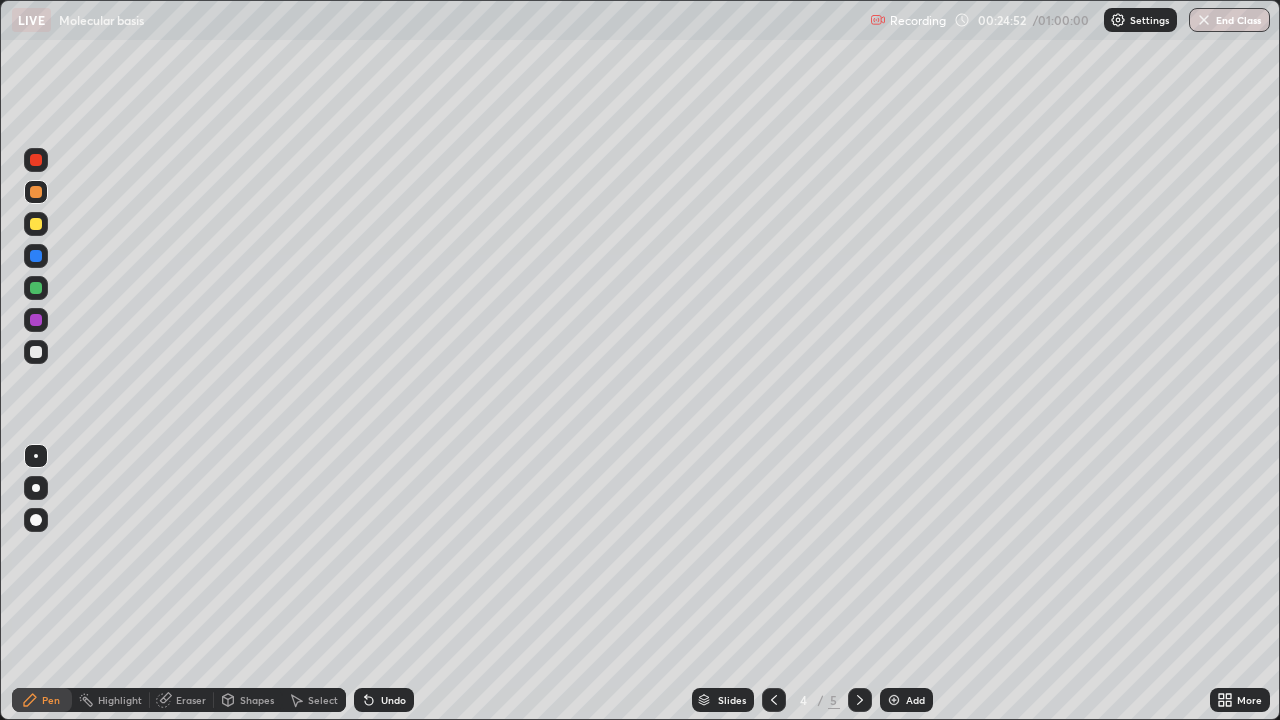 click at bounding box center [36, 320] 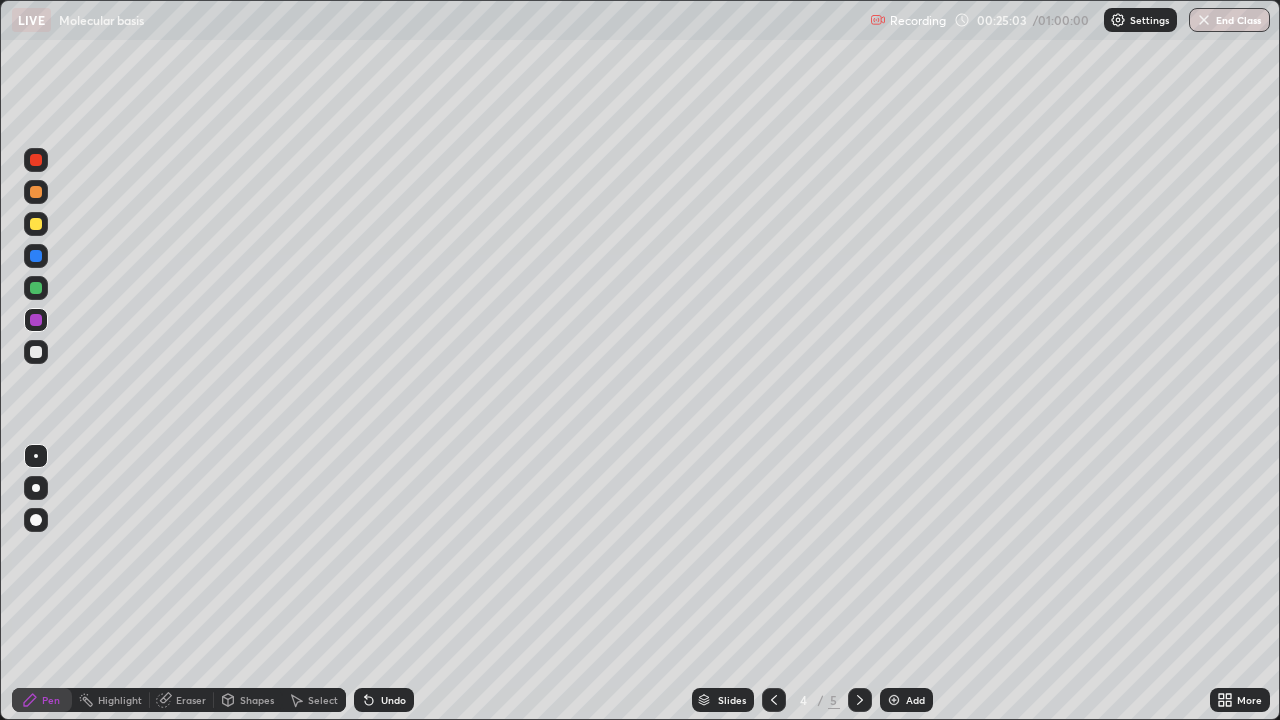 click on "Undo" at bounding box center (393, 700) 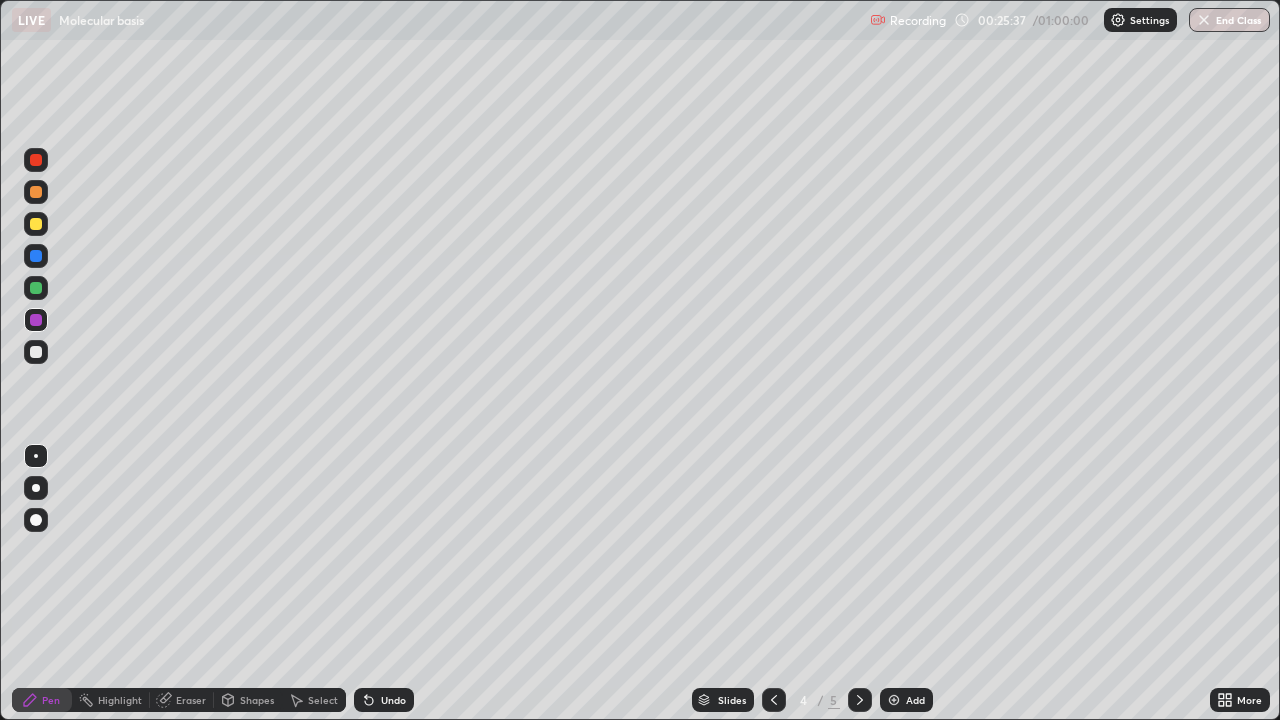 click at bounding box center (36, 288) 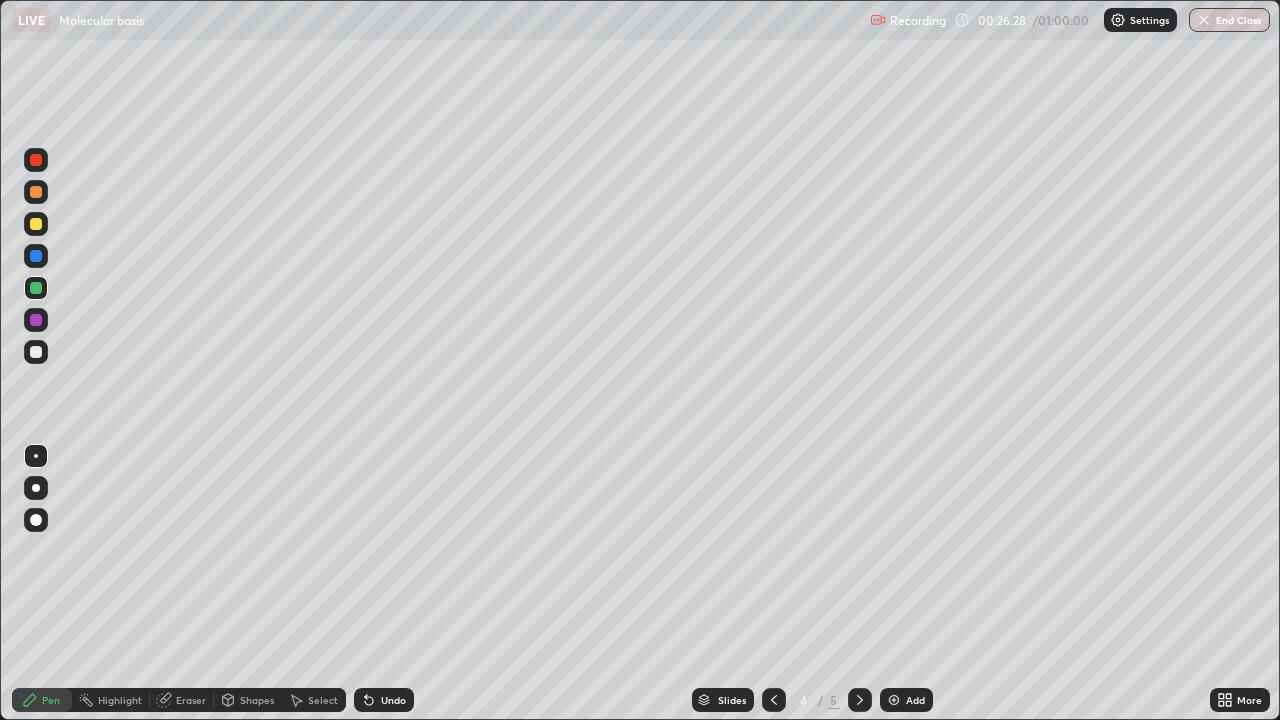 click at bounding box center (36, 192) 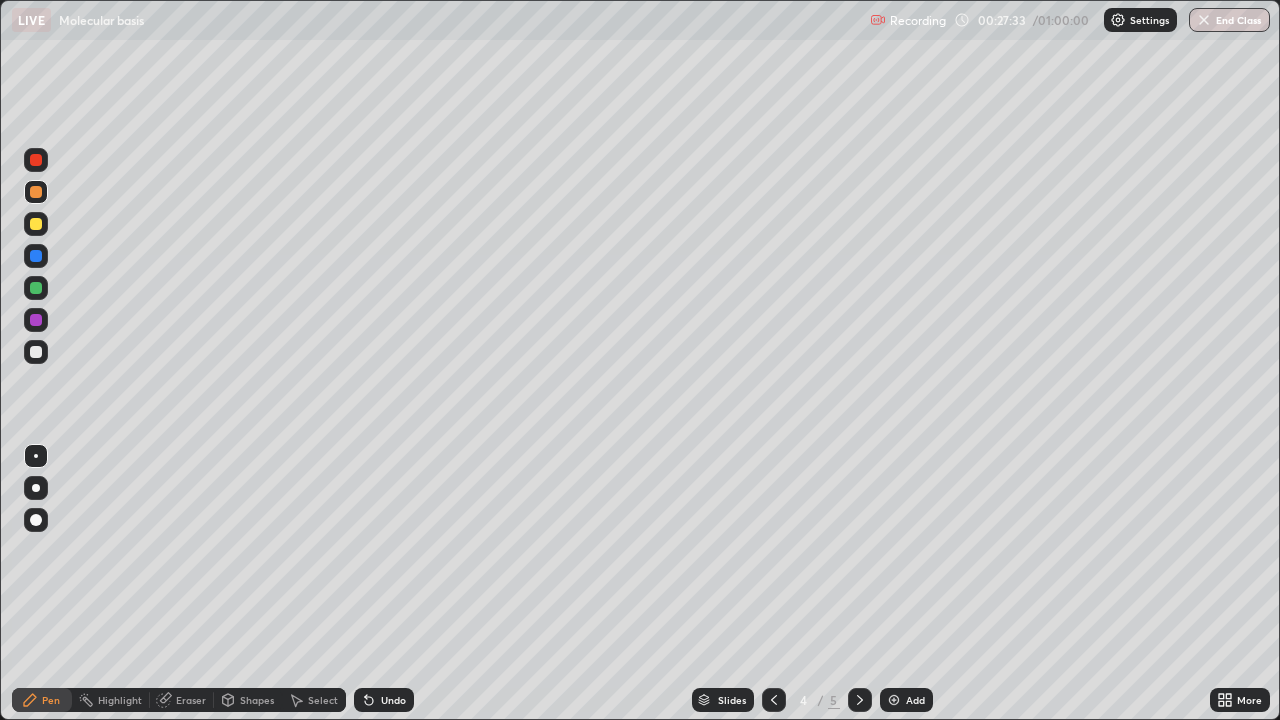 click at bounding box center (36, 288) 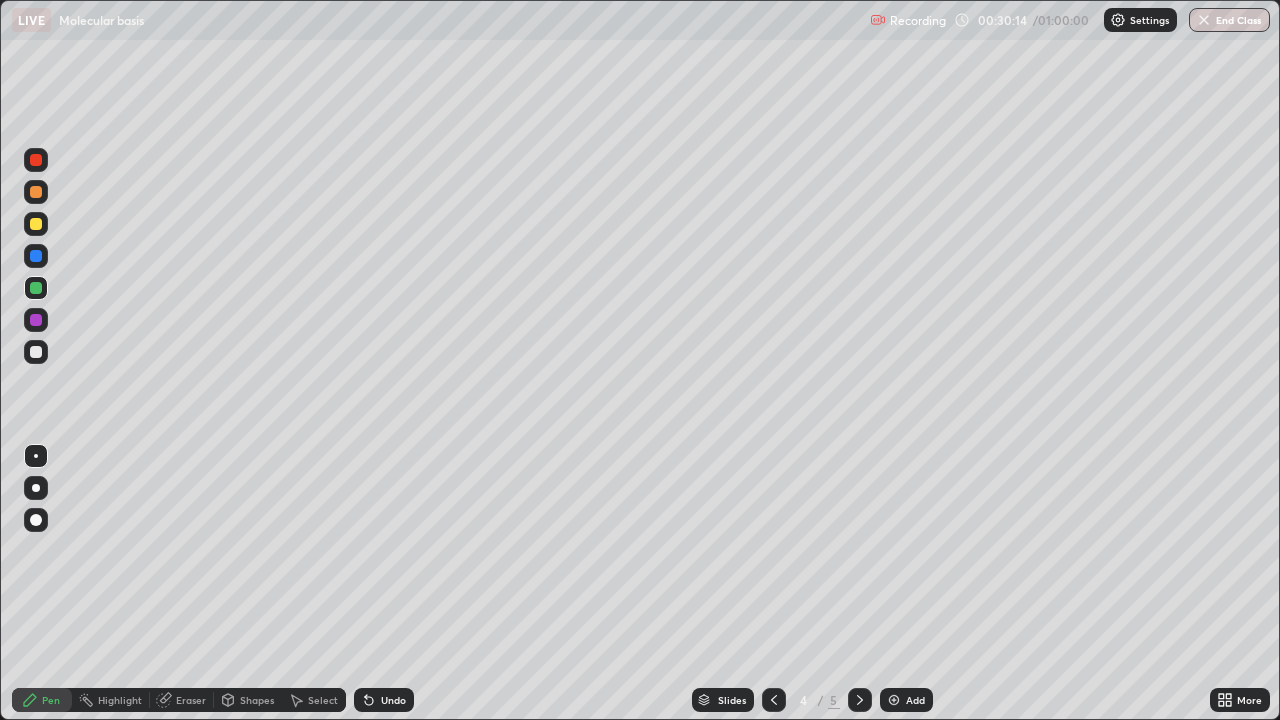 click at bounding box center (36, 192) 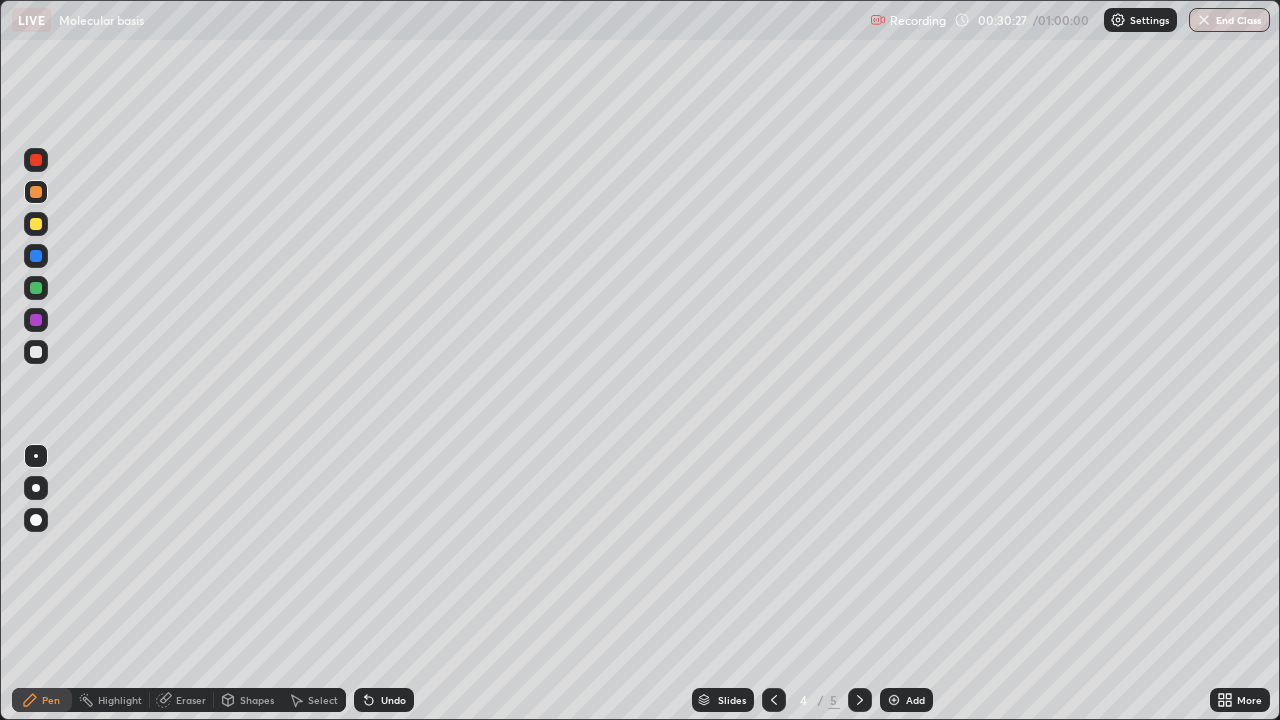 click at bounding box center (36, 288) 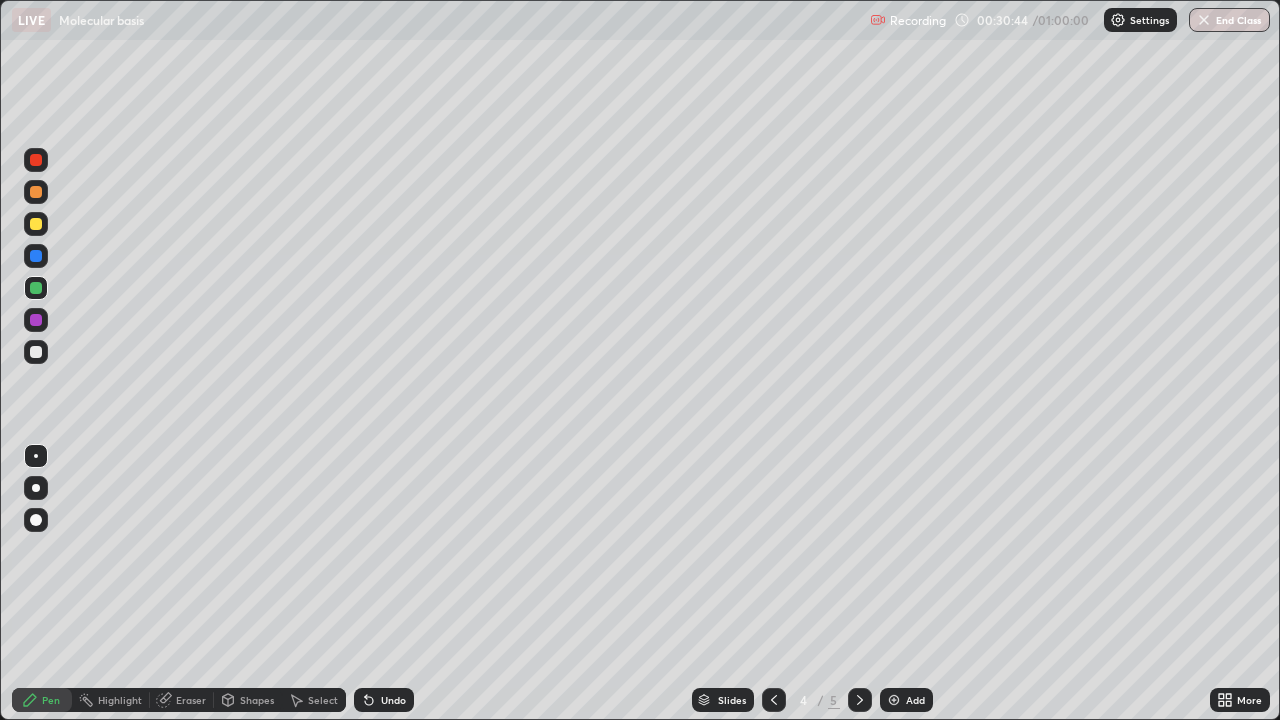 click on "Undo" at bounding box center [384, 700] 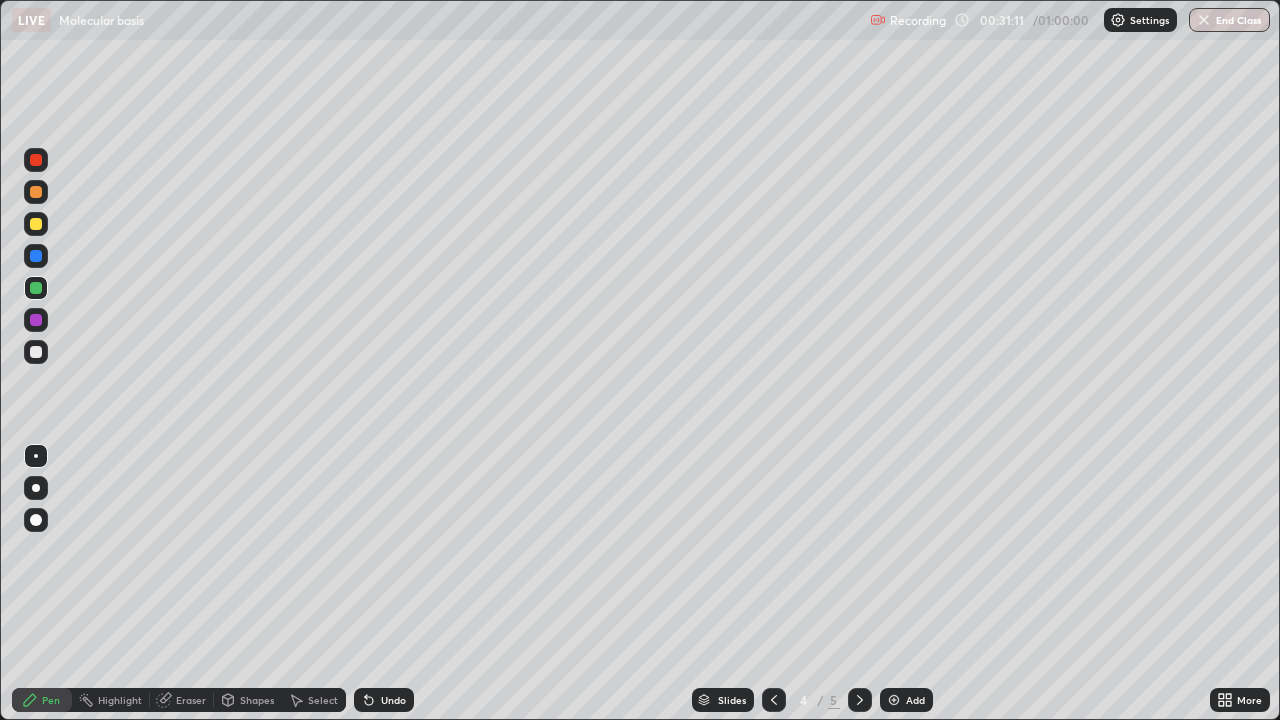 click at bounding box center (36, 352) 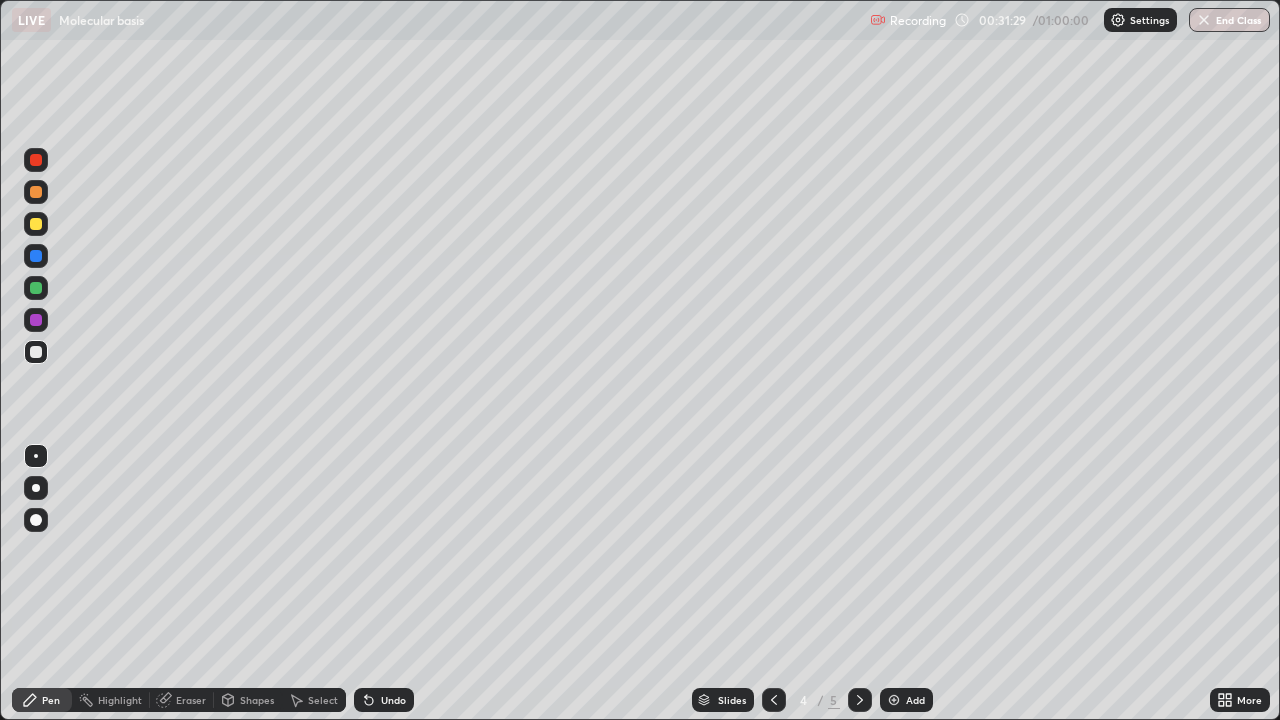 click at bounding box center [36, 288] 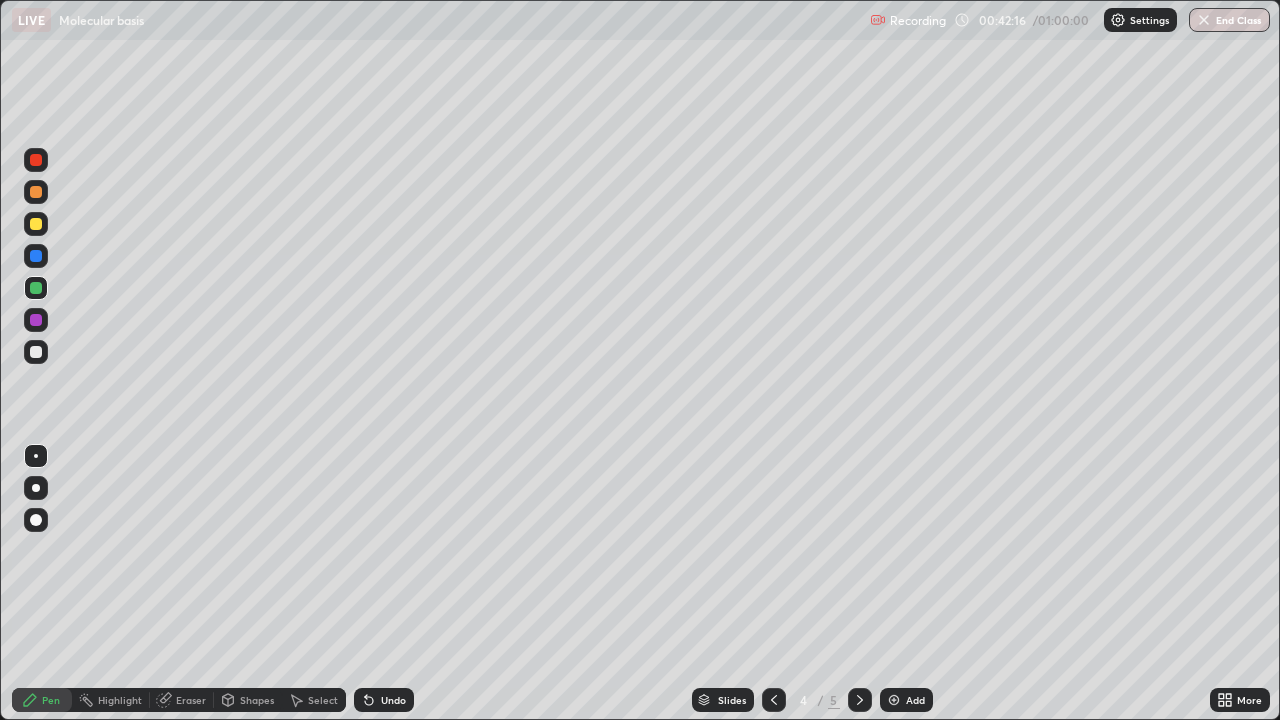 click on "Add" at bounding box center [906, 700] 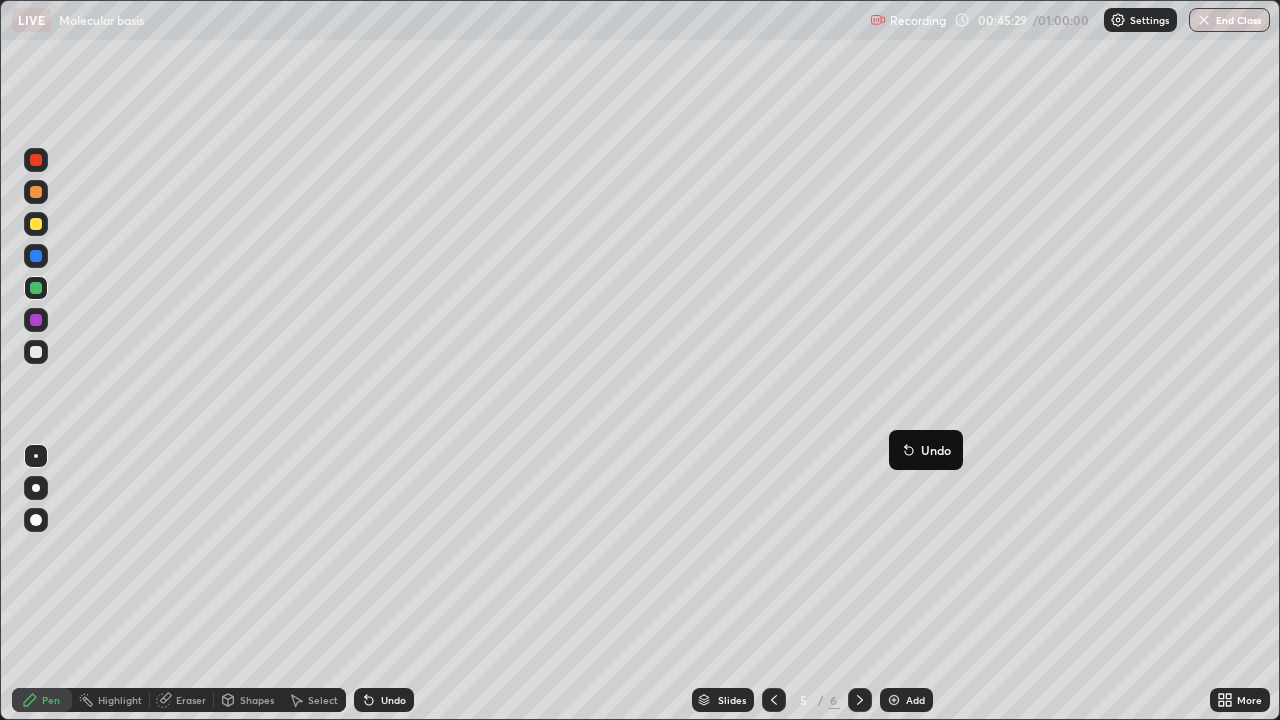 click on "Add" at bounding box center [915, 700] 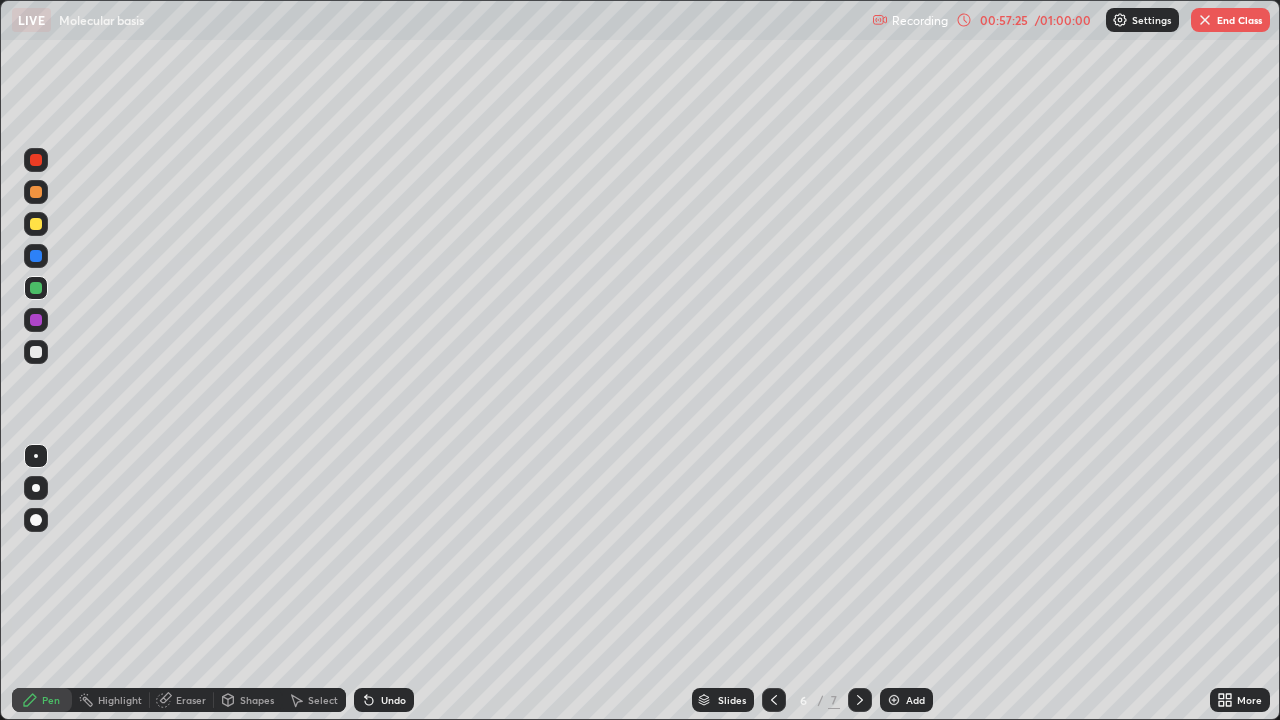 click on "End Class" at bounding box center [1230, 20] 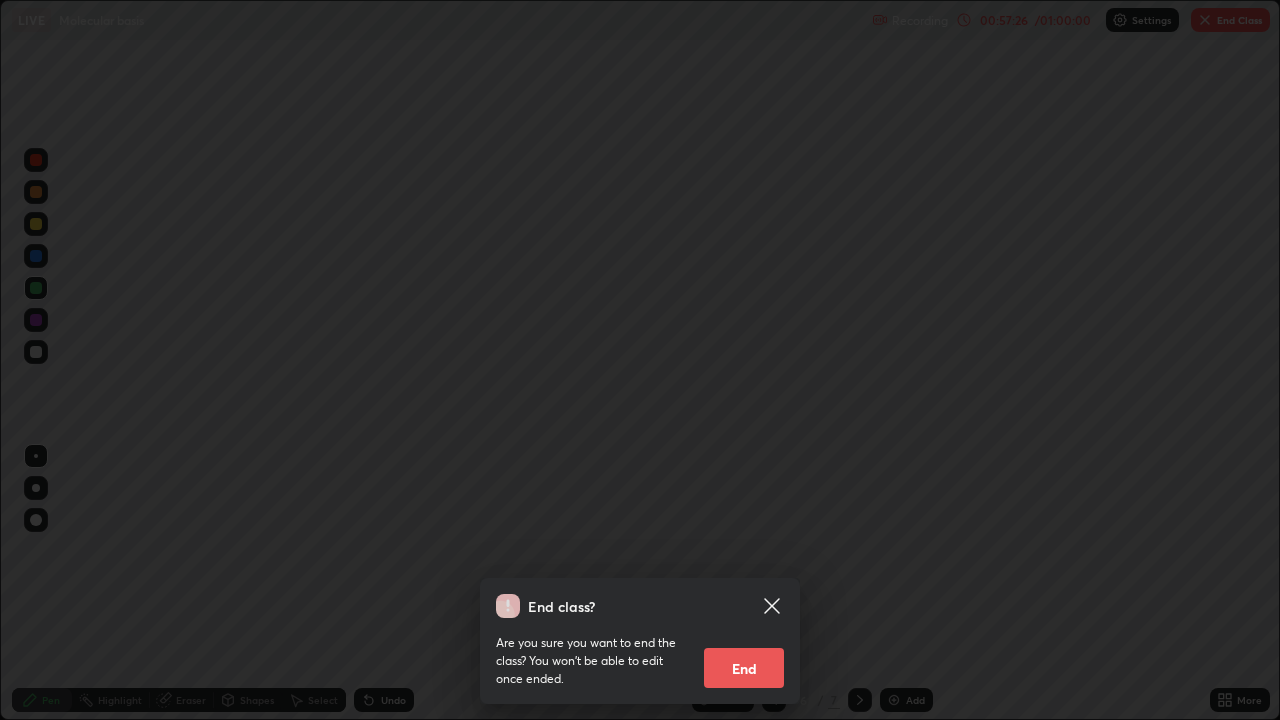 click on "End" at bounding box center (744, 668) 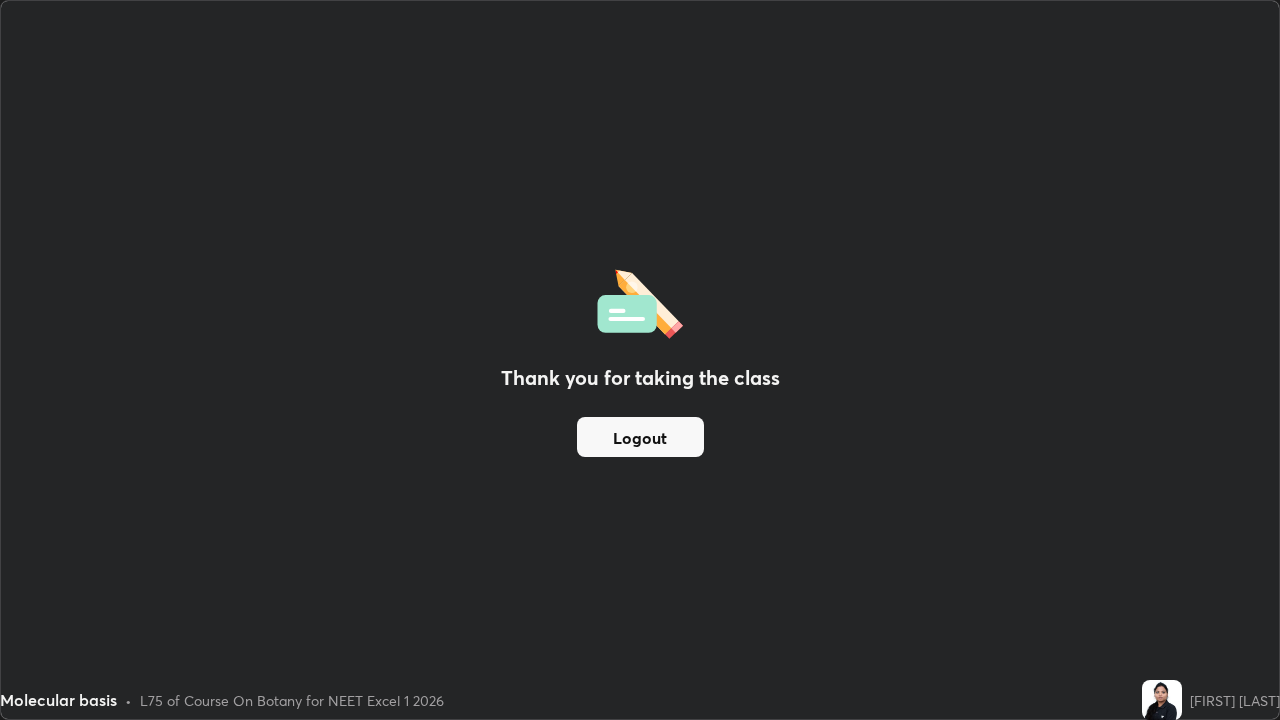 click on "Logout" at bounding box center [640, 437] 